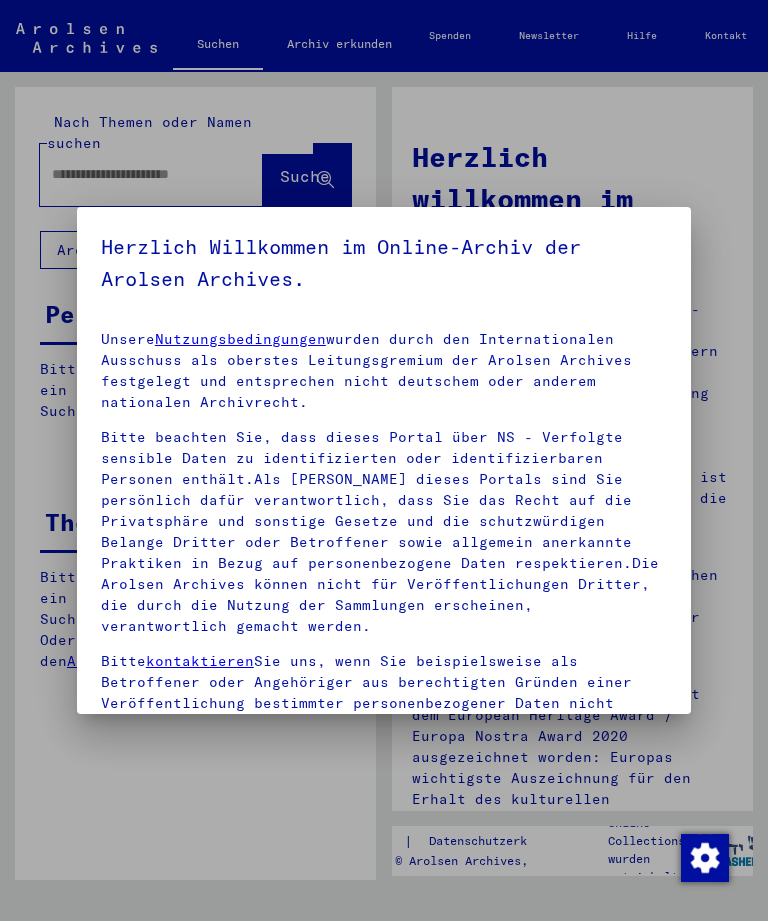 scroll, scrollTop: 0, scrollLeft: 0, axis: both 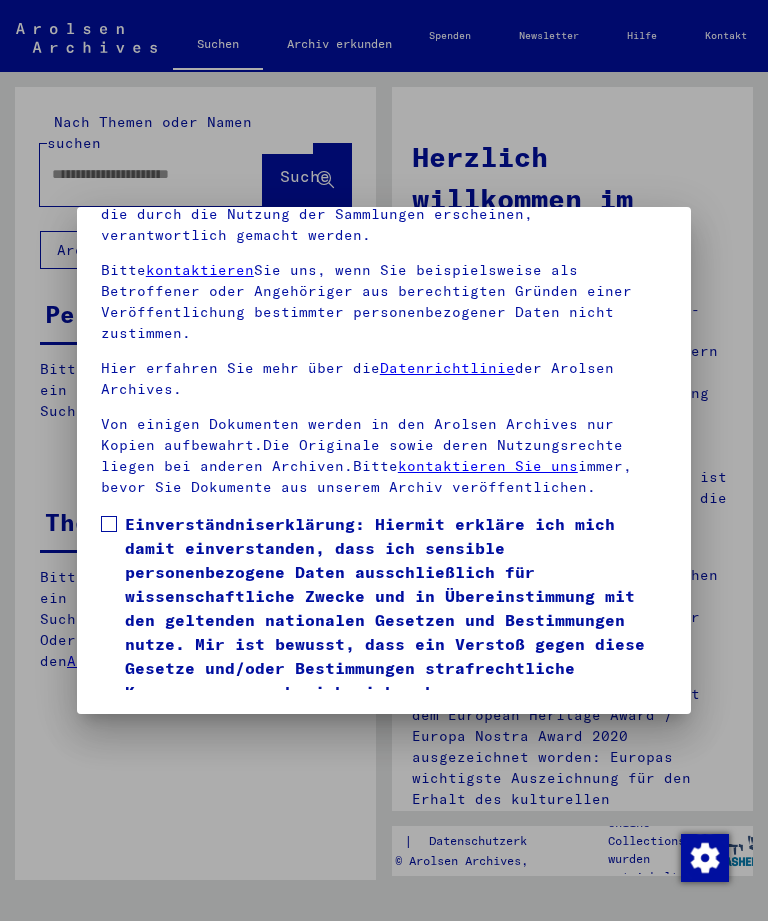 click at bounding box center (109, 524) 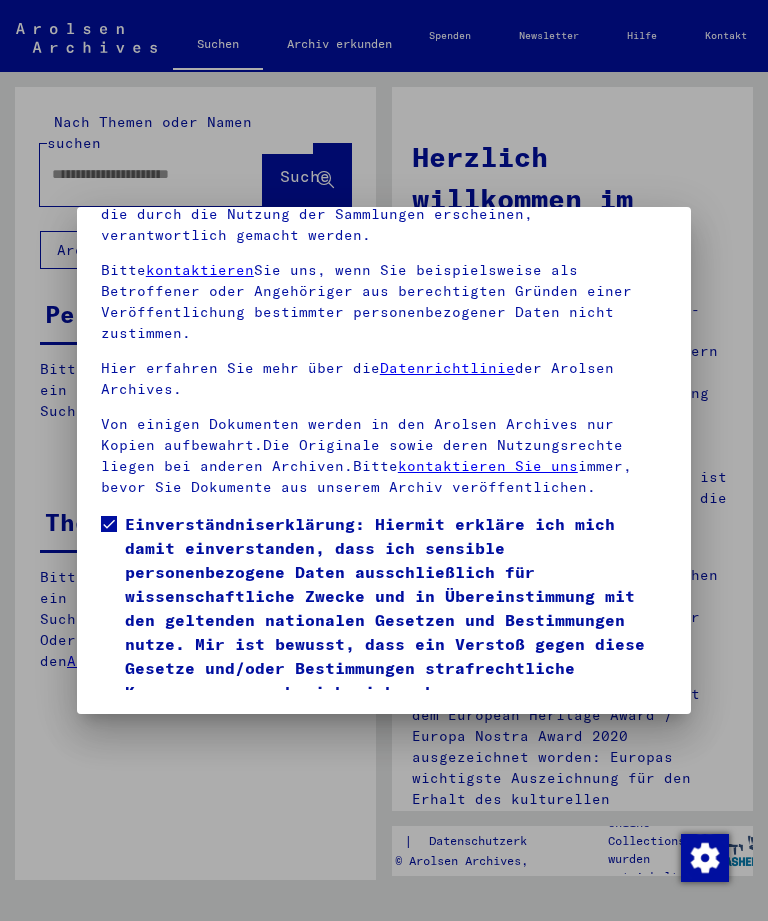 click on "Ich stimme zu" at bounding box center (176, 733) 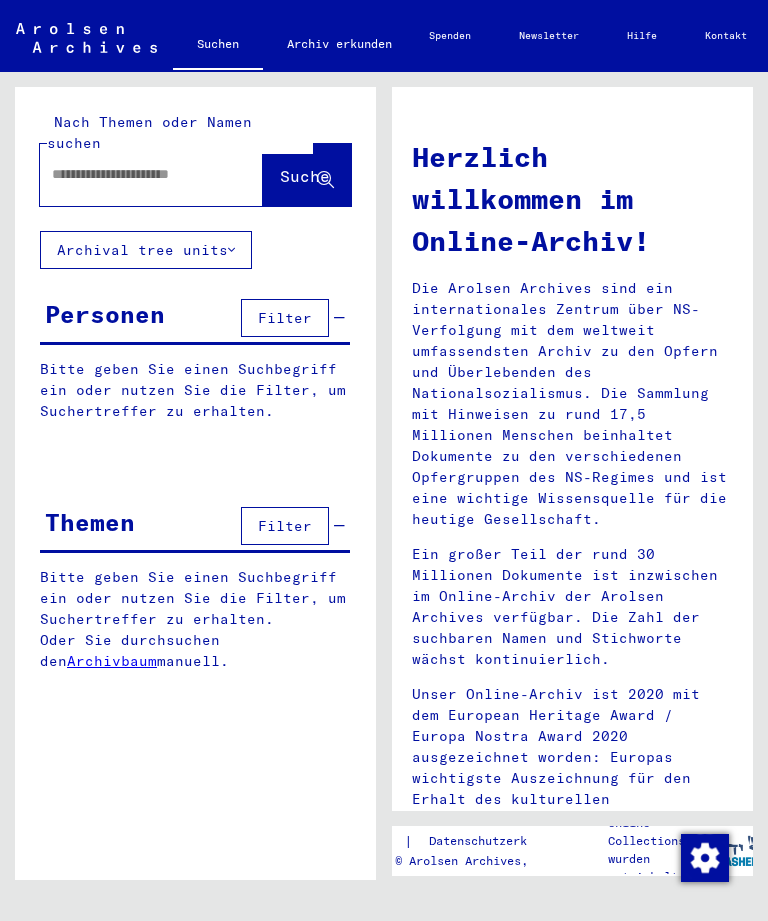 click at bounding box center [127, 174] 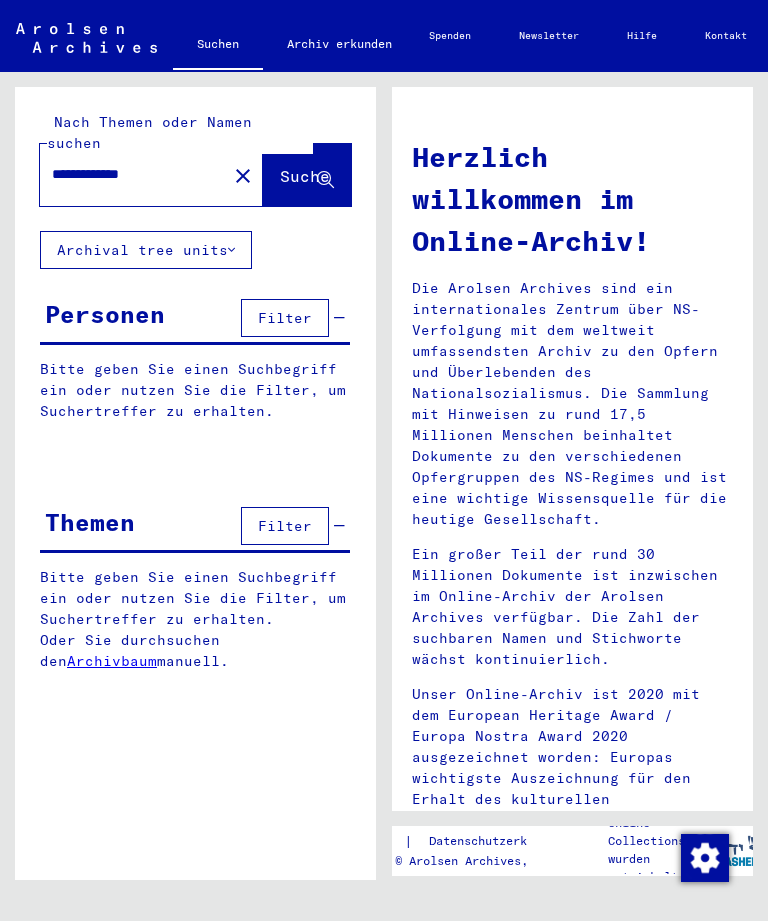 type on "**********" 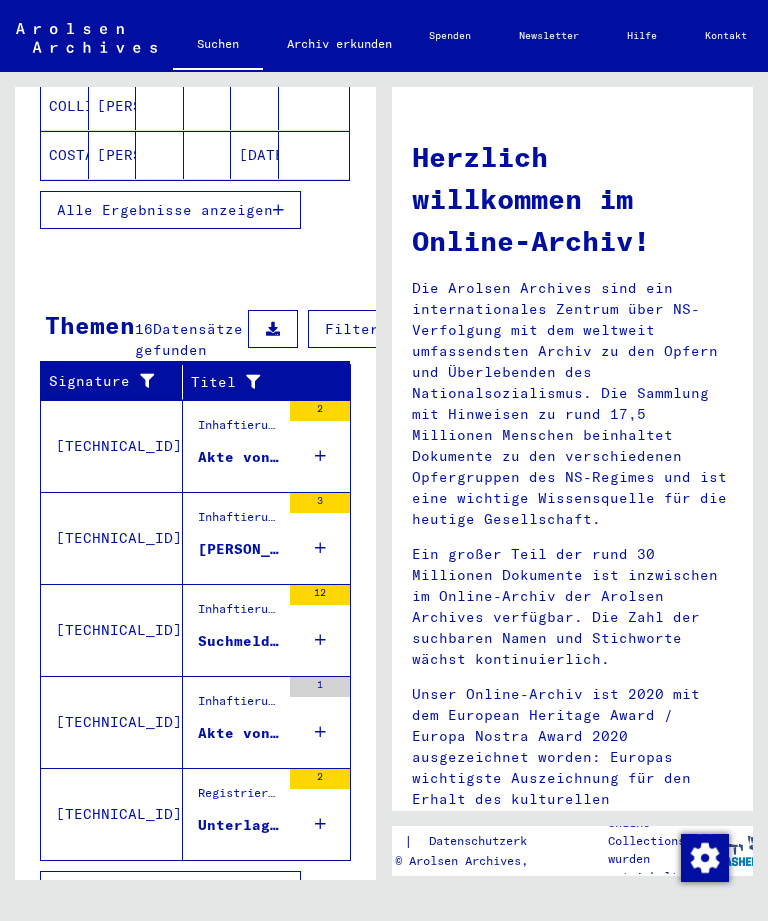 scroll, scrollTop: 472, scrollLeft: 0, axis: vertical 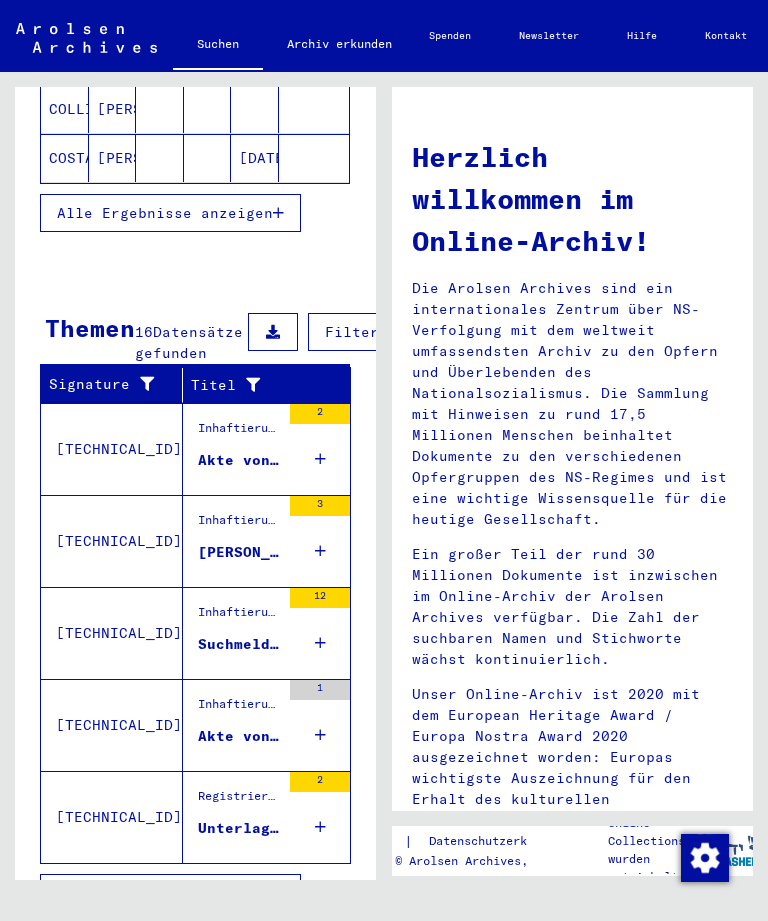 click on "Alle Ergebnisse anzeigen" at bounding box center (165, 893) 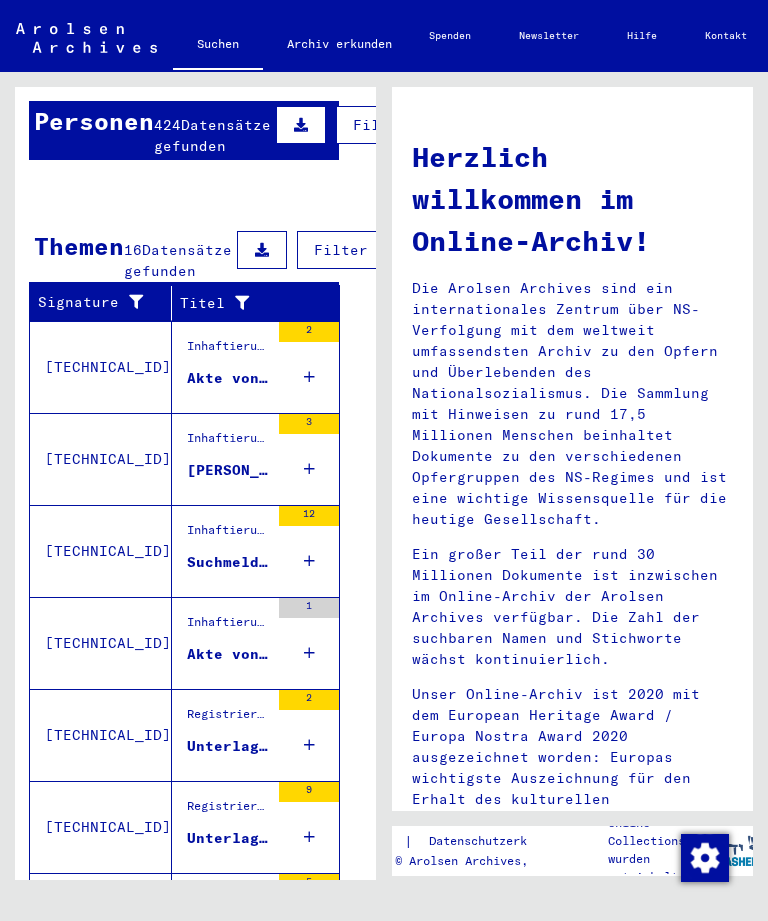scroll, scrollTop: 192, scrollLeft: 11, axis: both 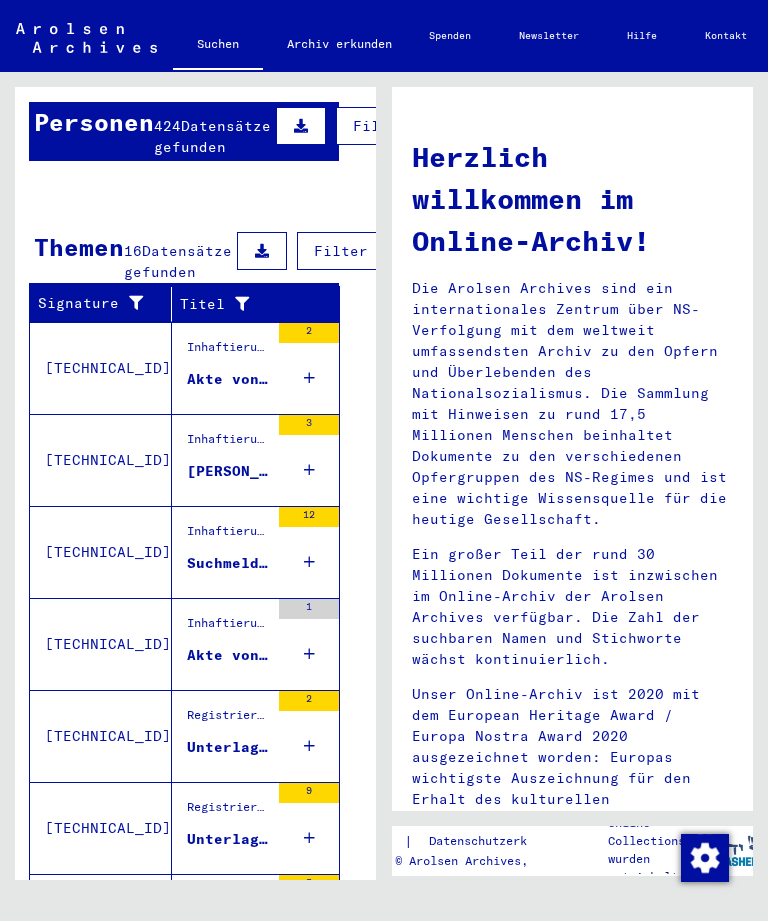 click on "Akte von [PERSON_NAME], geboren am [DEMOGRAPHIC_DATA]" at bounding box center [228, 379] 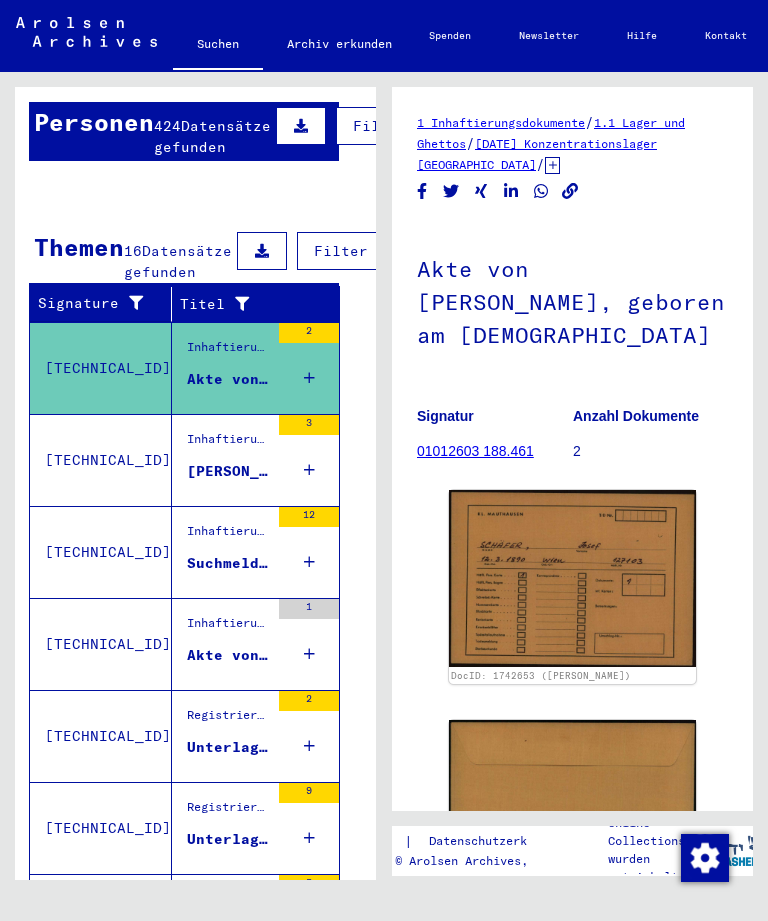 scroll, scrollTop: 0, scrollLeft: 0, axis: both 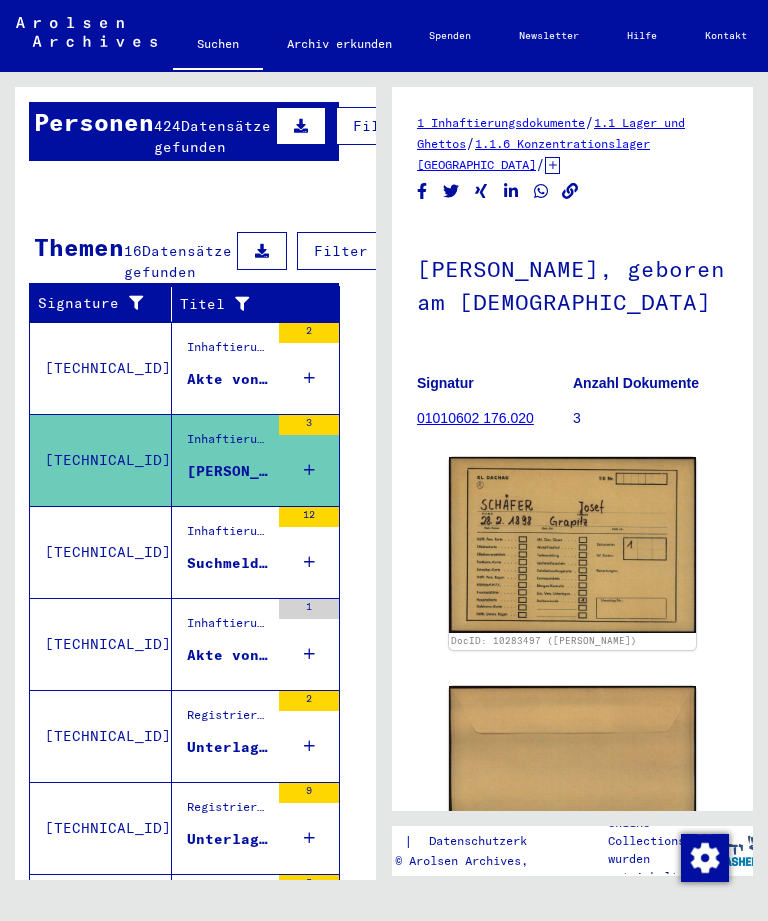 click on "Inhaftierungsdokumente > Lager und Ghettos > Konzentrationslager [GEOGRAPHIC_DATA] > Allgemeine Informationen Konzentrationslager Flossenbürg > Häftlingsüberstellungen und Regularien, Anfragen zu Häftlingen, Listen      (Arbeitseinteilung /Stärkemeldungen), Rechnungen, Arbeitseinsatz      Grafenreuth ([DATE]-[DATE])" at bounding box center (228, 536) 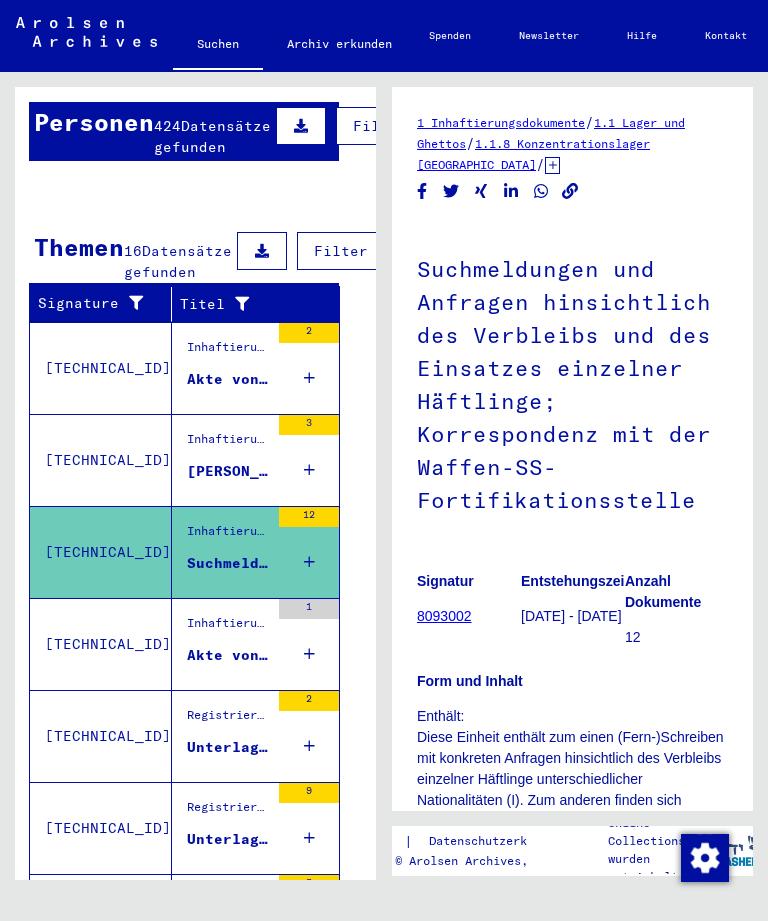 scroll, scrollTop: 0, scrollLeft: 0, axis: both 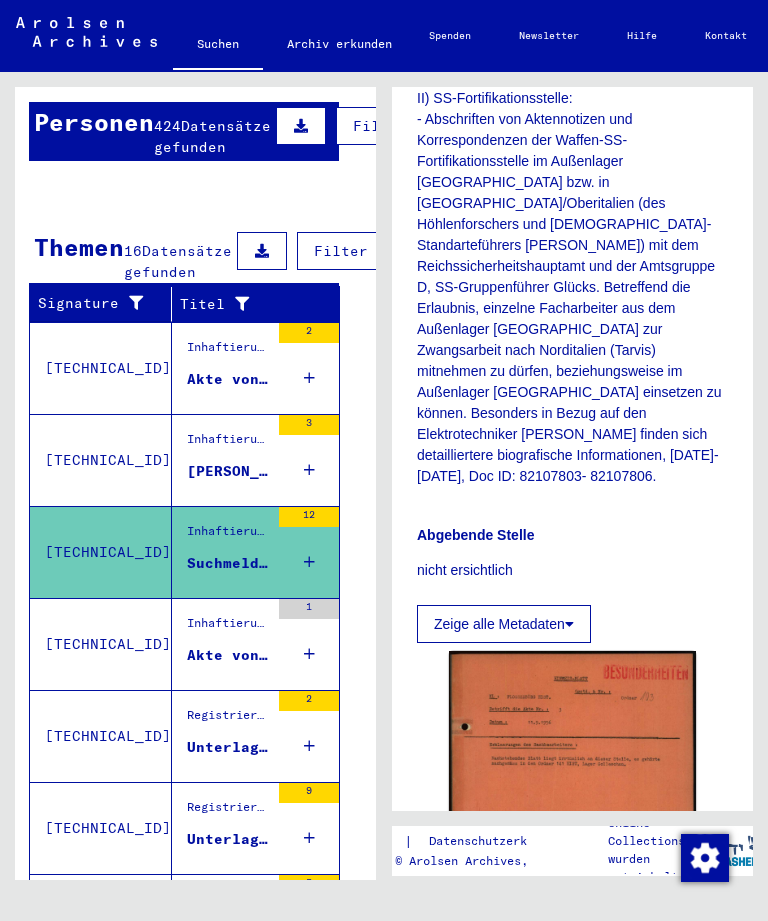 click on "Akte von [PERSON_NAME], geboren am [DEMOGRAPHIC_DATA]" at bounding box center (228, 655) 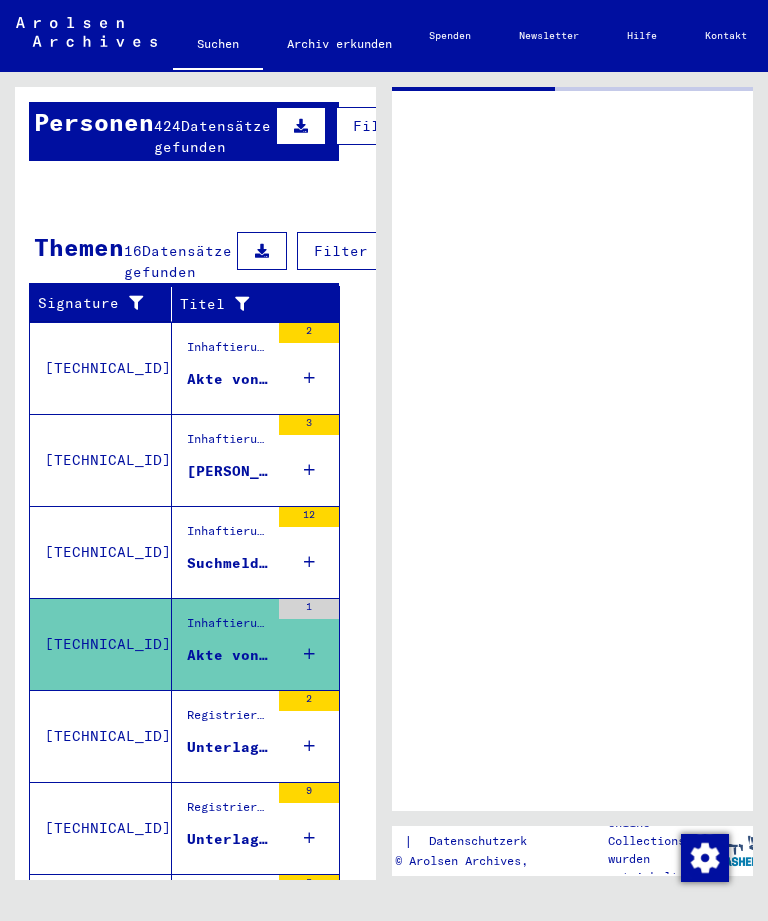 scroll, scrollTop: 0, scrollLeft: 0, axis: both 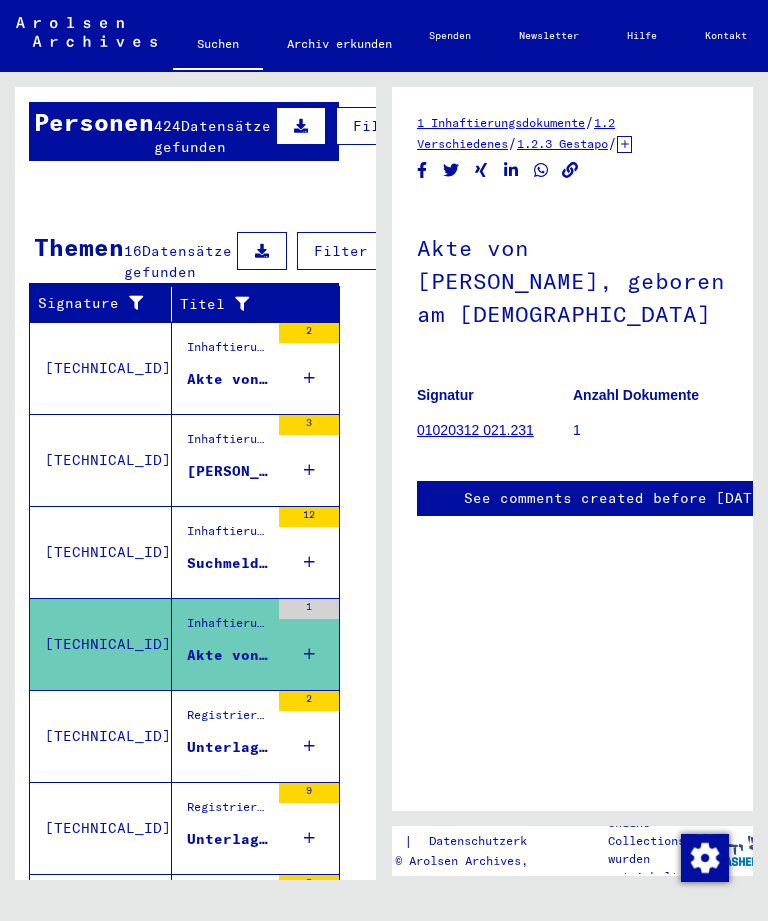 click on "01020312 021.231" 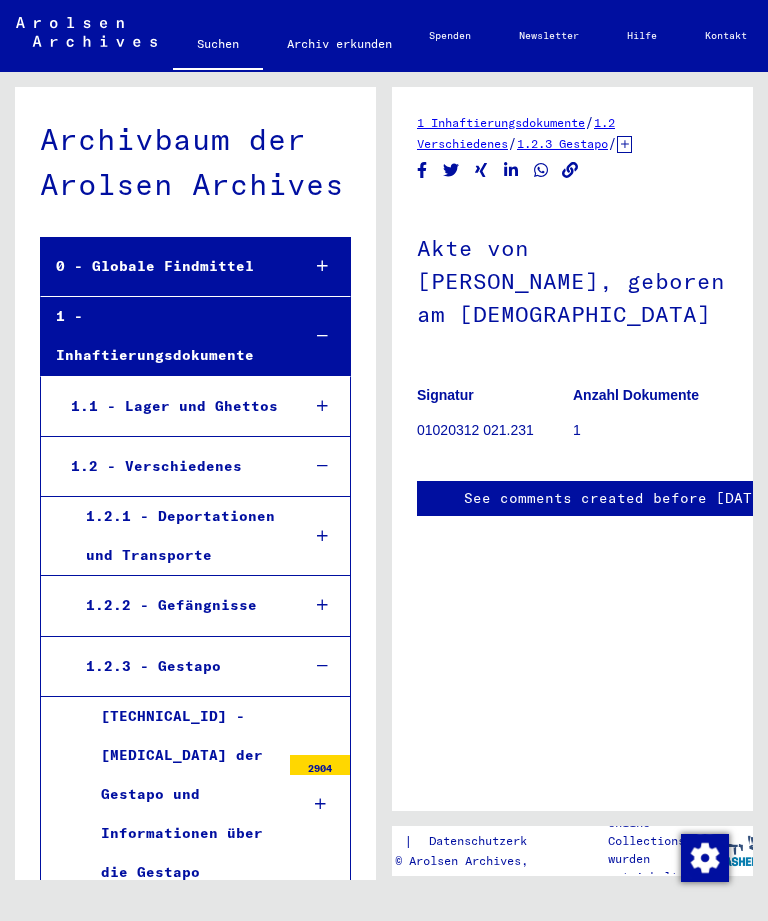 scroll, scrollTop: 36620, scrollLeft: 0, axis: vertical 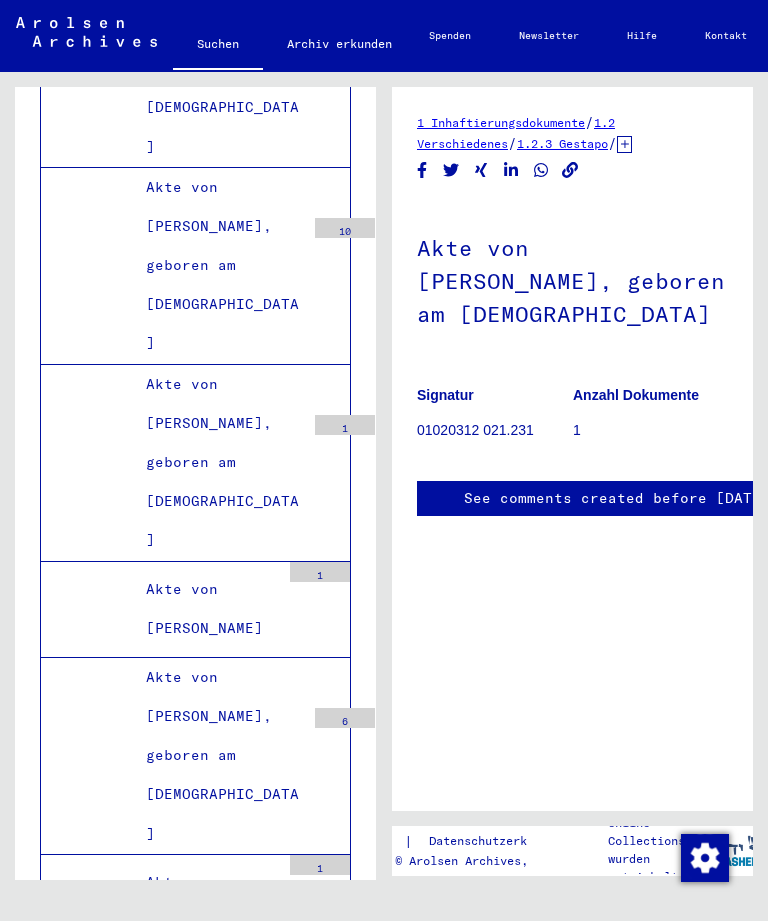 click on "Akte von [PERSON_NAME], geboren am [DEMOGRAPHIC_DATA]" at bounding box center (218, 8836) 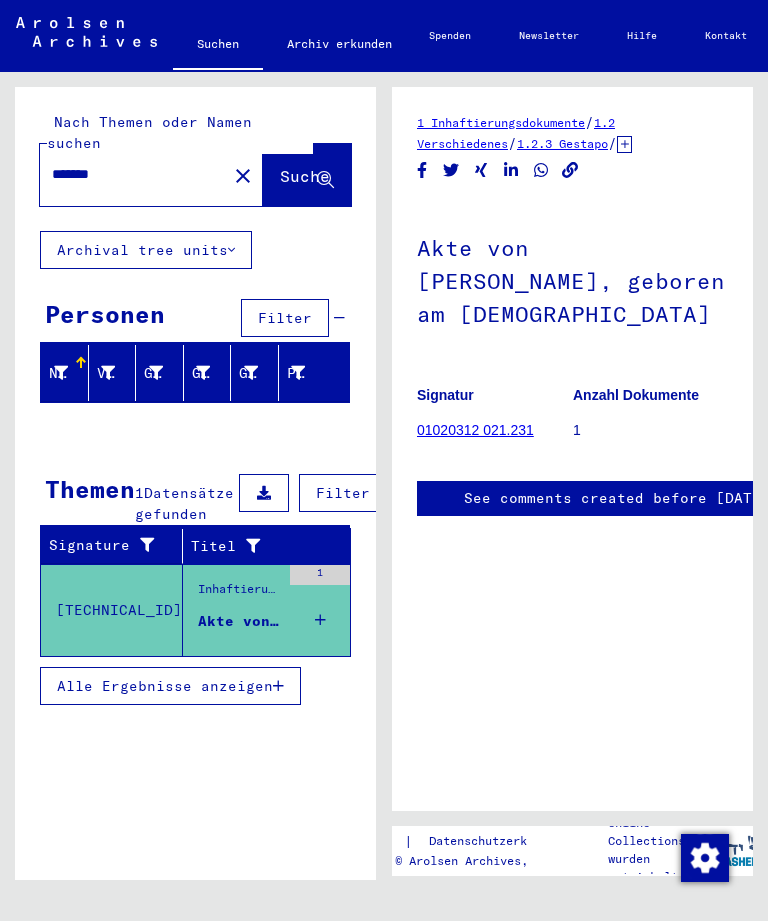 scroll, scrollTop: 0, scrollLeft: 0, axis: both 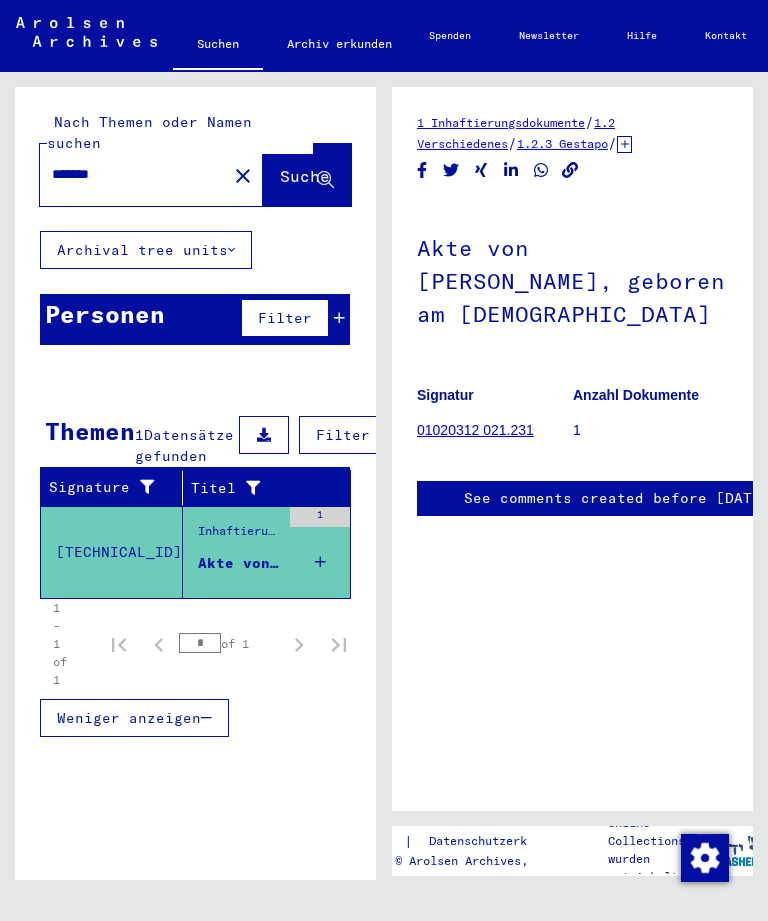 click on "1" 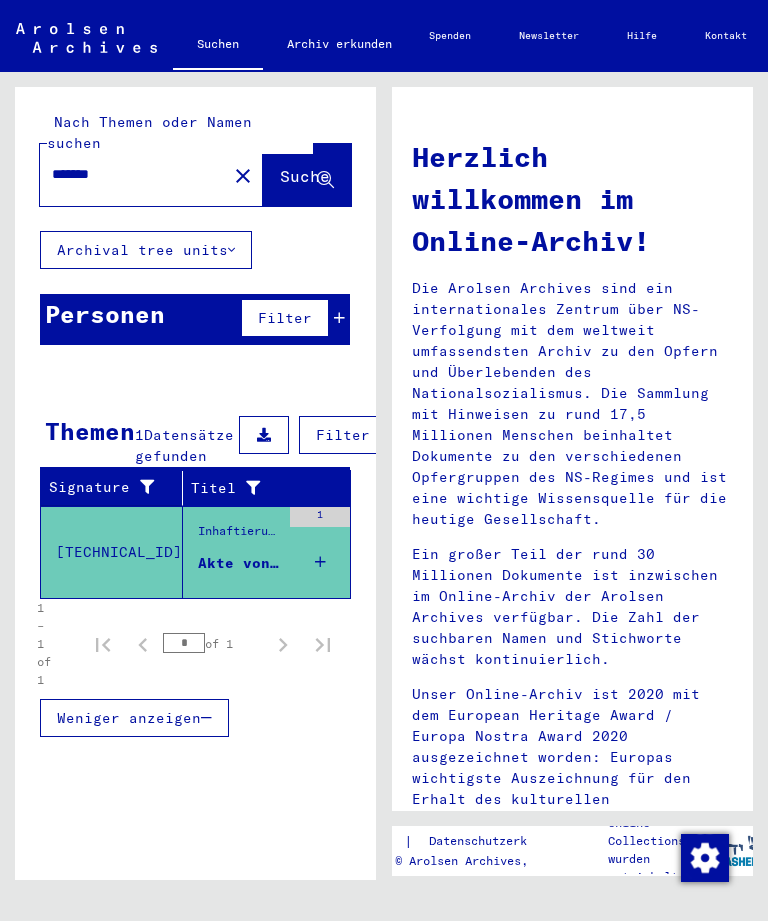 scroll, scrollTop: 0, scrollLeft: 0, axis: both 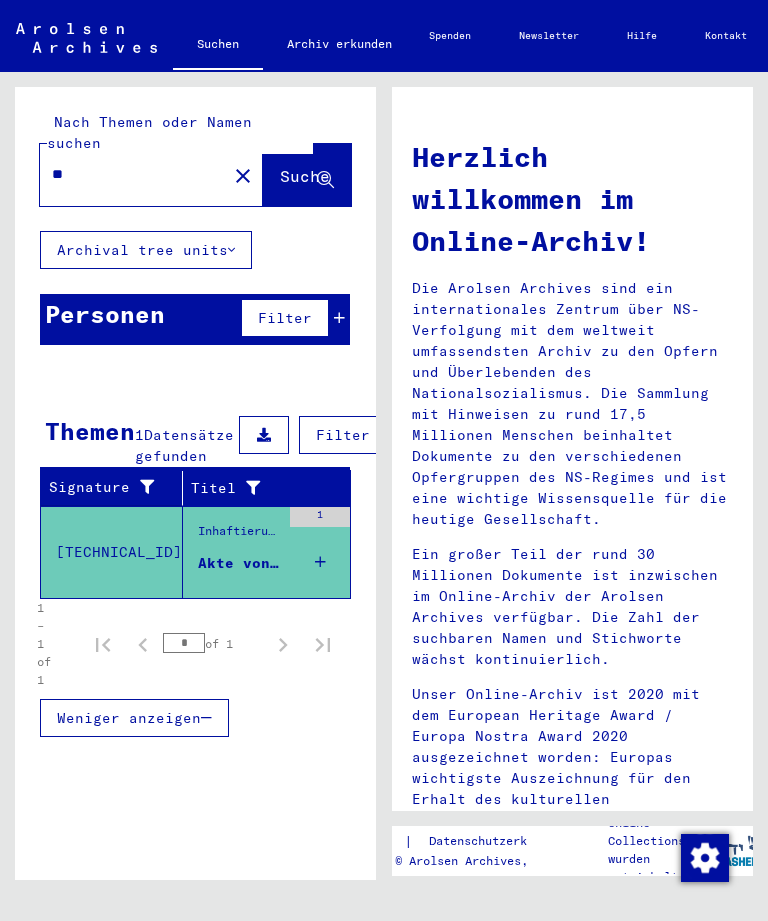 type on "*" 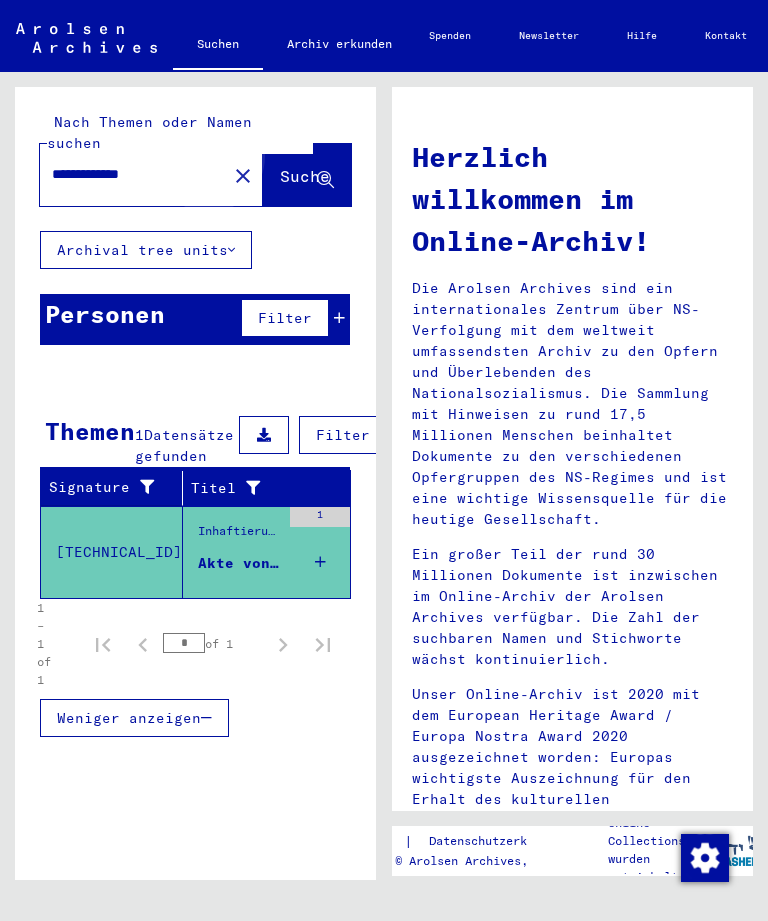 click on "Suche" 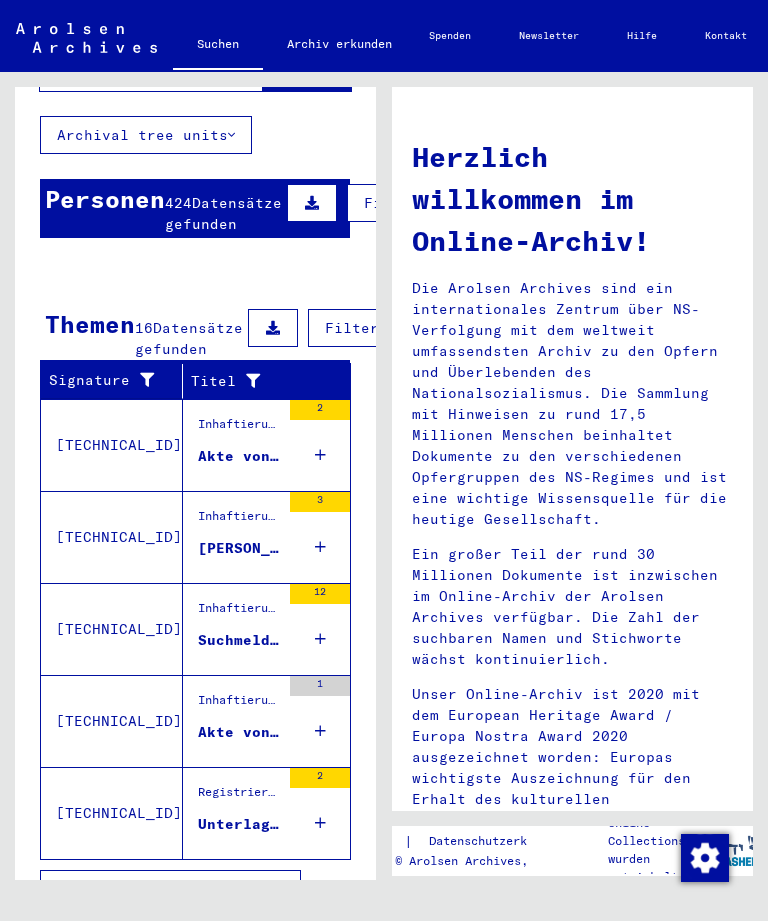 scroll, scrollTop: 111, scrollLeft: 0, axis: vertical 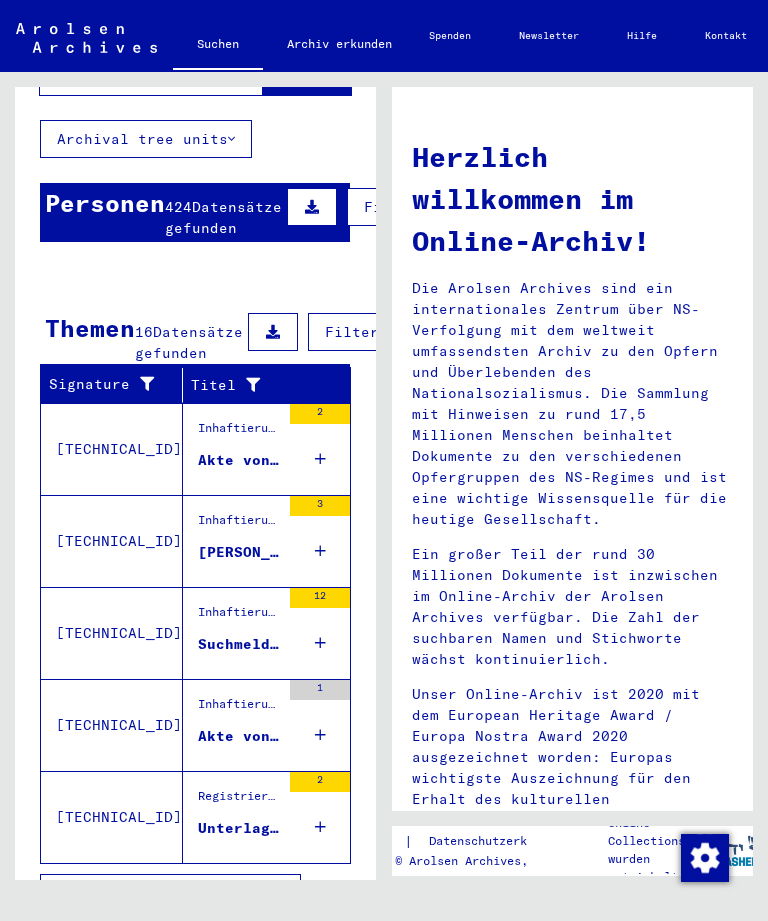 click on "Alle Ergebnisse anzeigen" at bounding box center (165, 893) 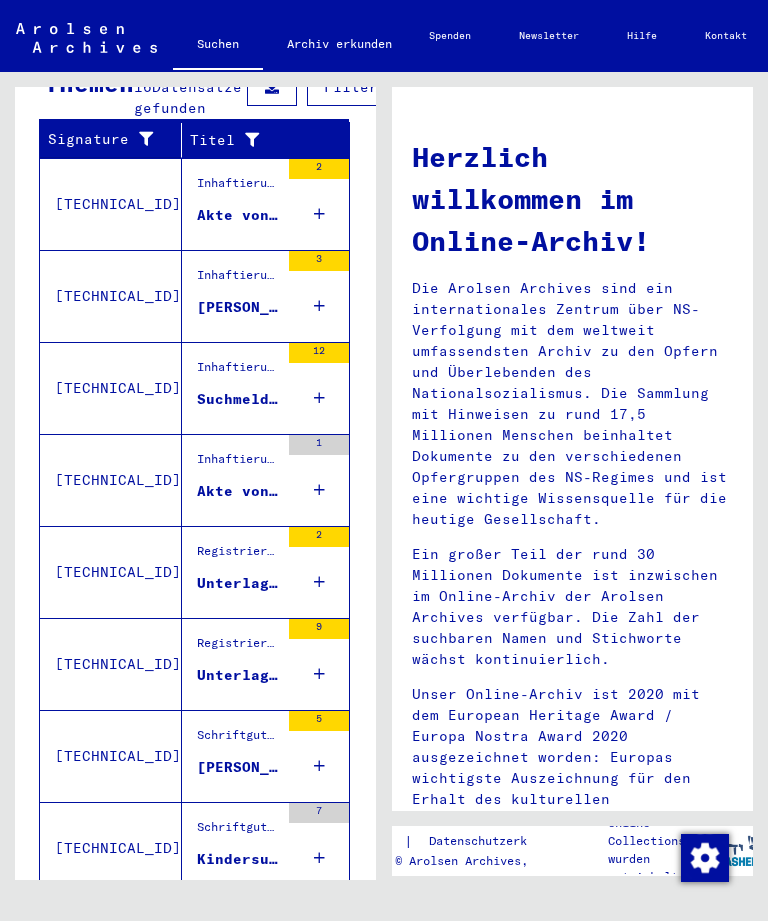 scroll, scrollTop: 357, scrollLeft: 1, axis: both 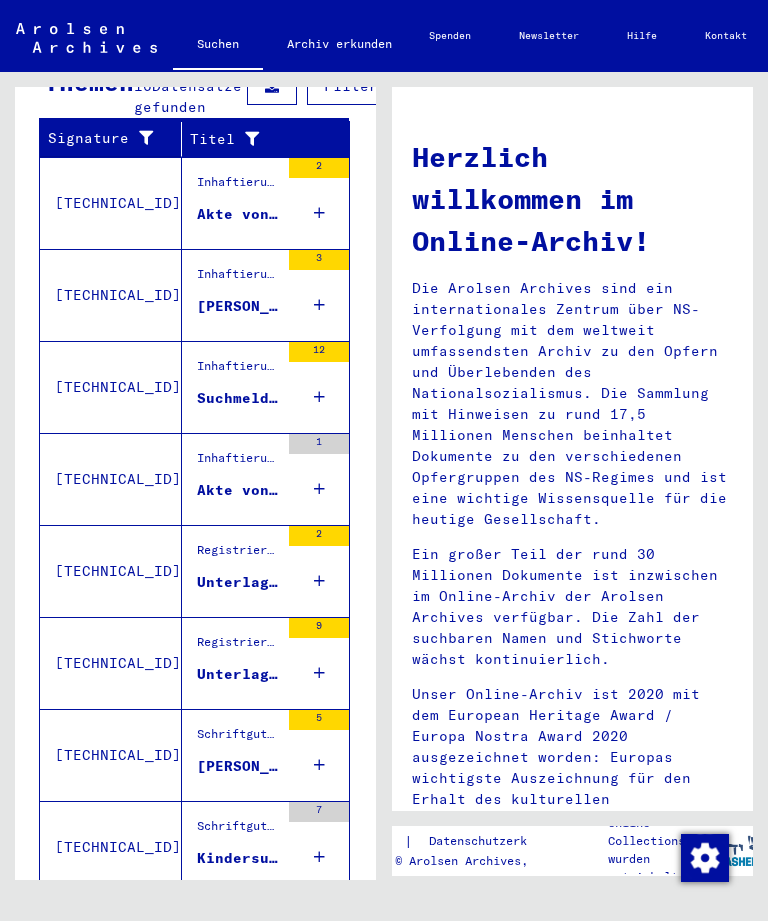 click on "Registrierungen und [MEDICAL_DATA] von Displaced Persons, Kindern und Vermissten > Unterstützungsprogramme unterschiedlicher Organisationen > IRO „Care and Maintenance“ Programm > CM/1 [MEDICAL_DATA] aus [GEOGRAPHIC_DATA] > CM/1 [MEDICAL_DATA] aus [GEOGRAPHIC_DATA], A-Z > [MEDICAL_DATA] mit Namen ab SAWCZYN" at bounding box center (238, 555) 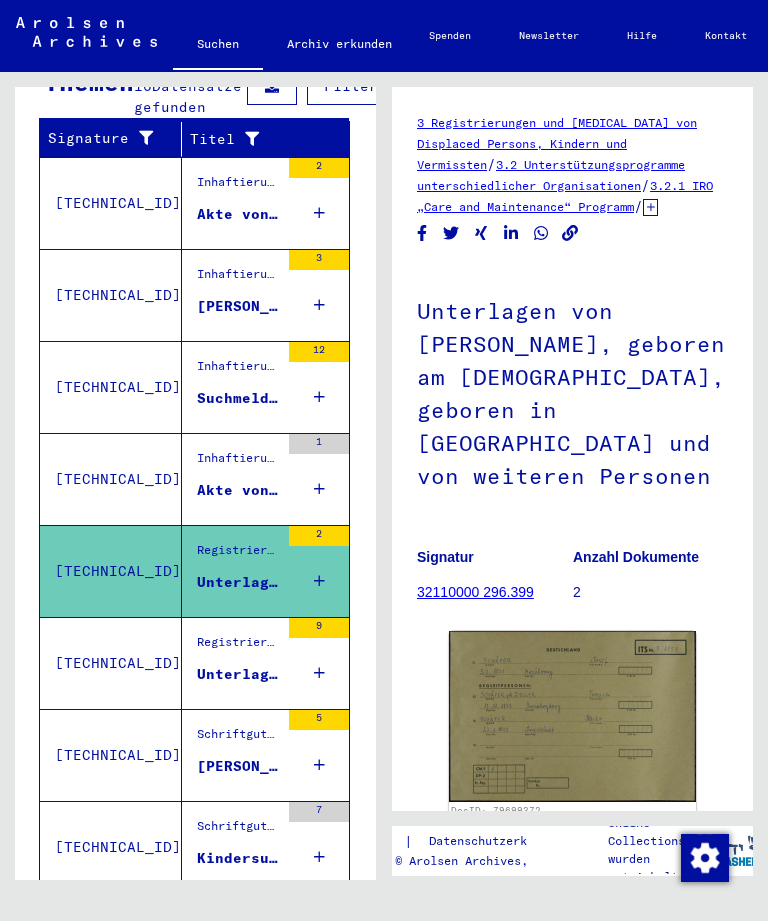 scroll, scrollTop: 0, scrollLeft: 0, axis: both 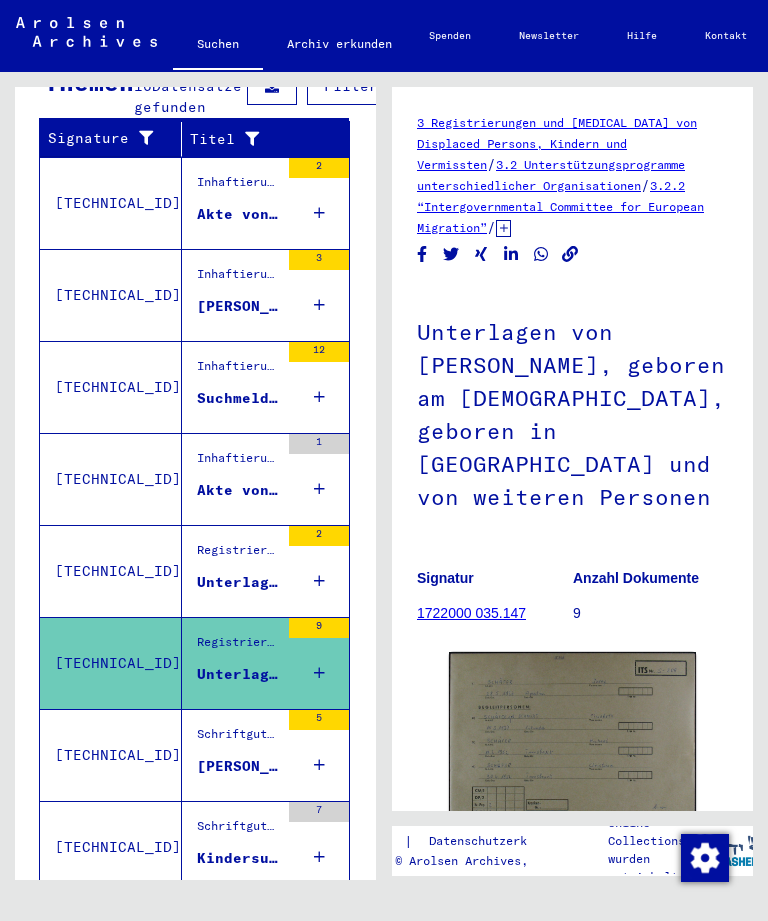 click on "[PERSON_NAME], geboren am [DEMOGRAPHIC_DATA]" at bounding box center (238, 766) 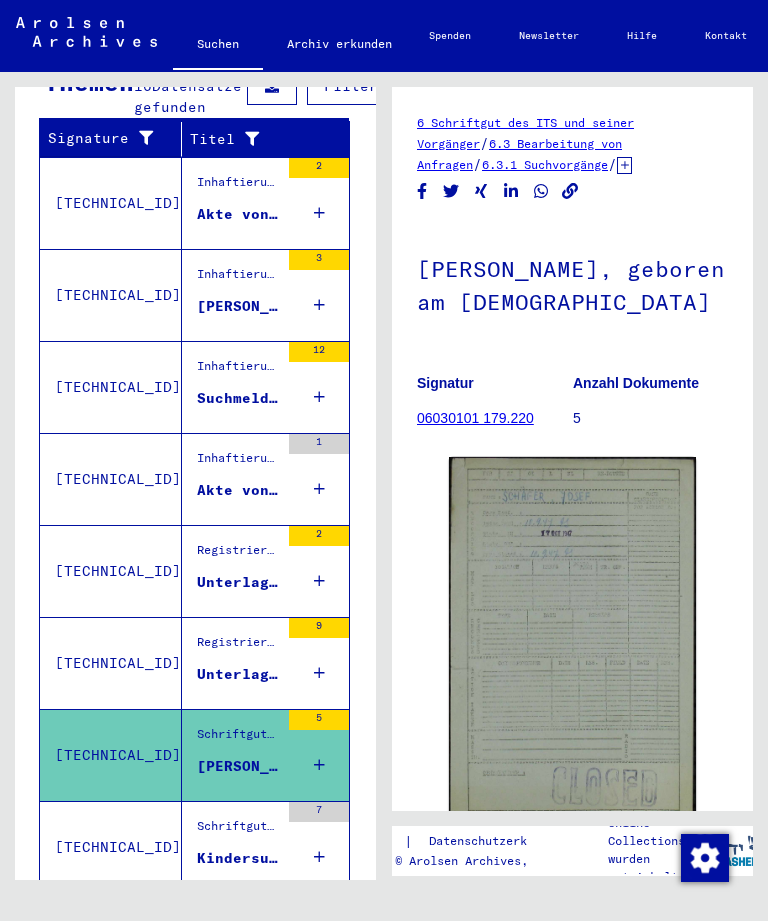 scroll, scrollTop: 0, scrollLeft: 0, axis: both 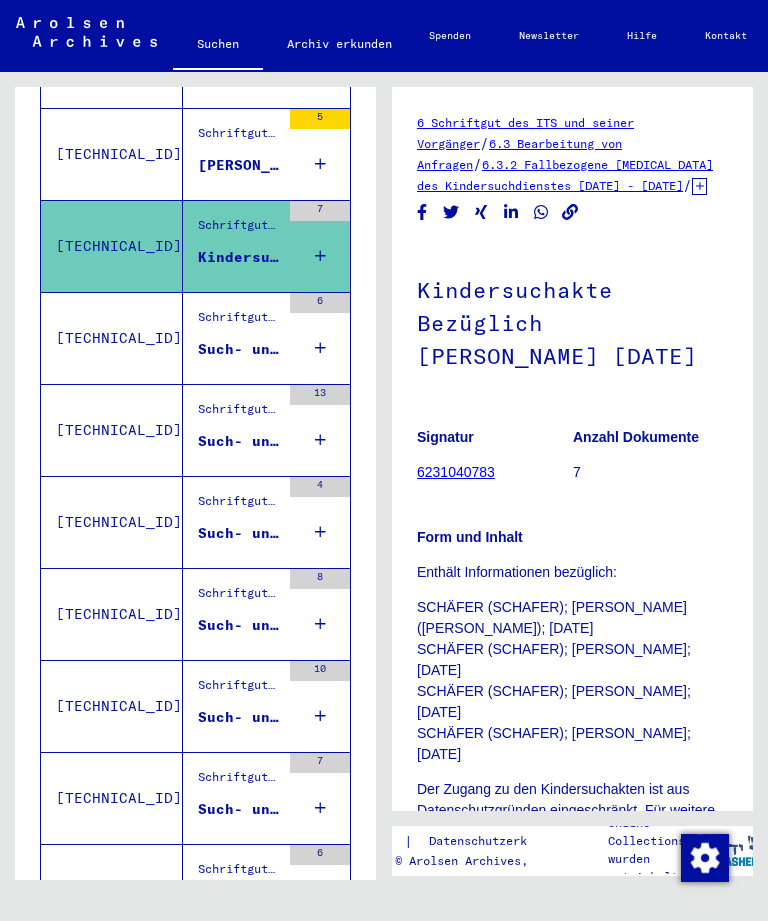 click on "Schriftgut des ITS und seiner Vorgänger > Bearbeitung von Anfragen > Fallbezogene [MEDICAL_DATA] des ITS ab 1947 > T/D-Fallablage > Such- und Bescheinigungsvorgänge mit den (T/D-) Nummern von [PHONE_NUMBER] bis [PHONE_NUMBER] > Such- und Bescheinigungsvorgänge mit den (T/D-) Nummern von [PHONE_NUMBER] bis [PHONE_NUMBER]" at bounding box center (239, 322) 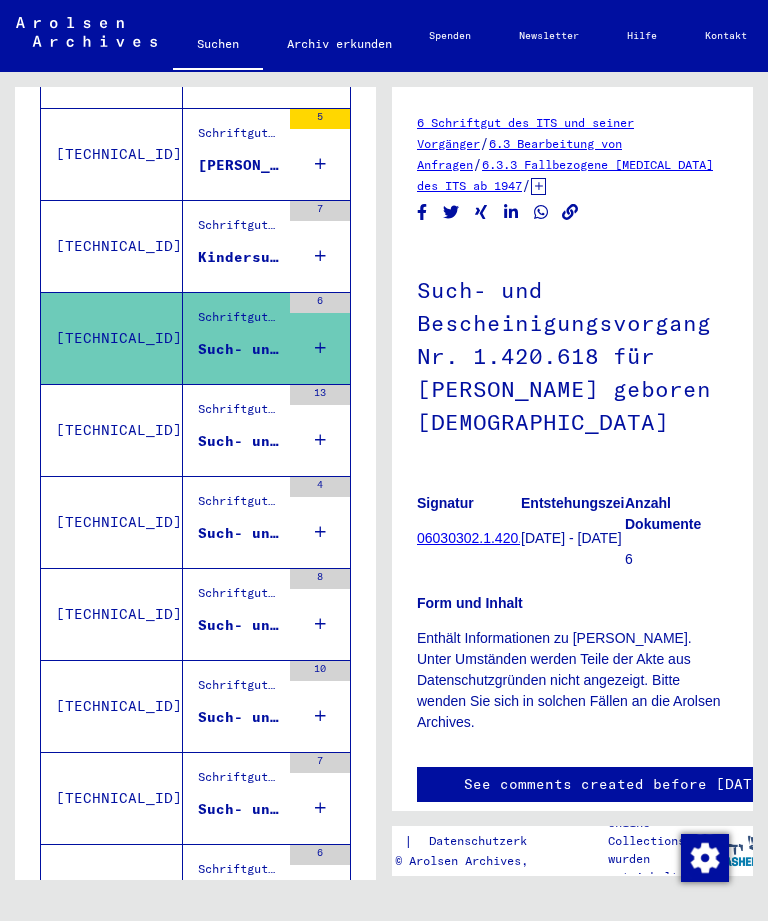 scroll, scrollTop: 0, scrollLeft: 0, axis: both 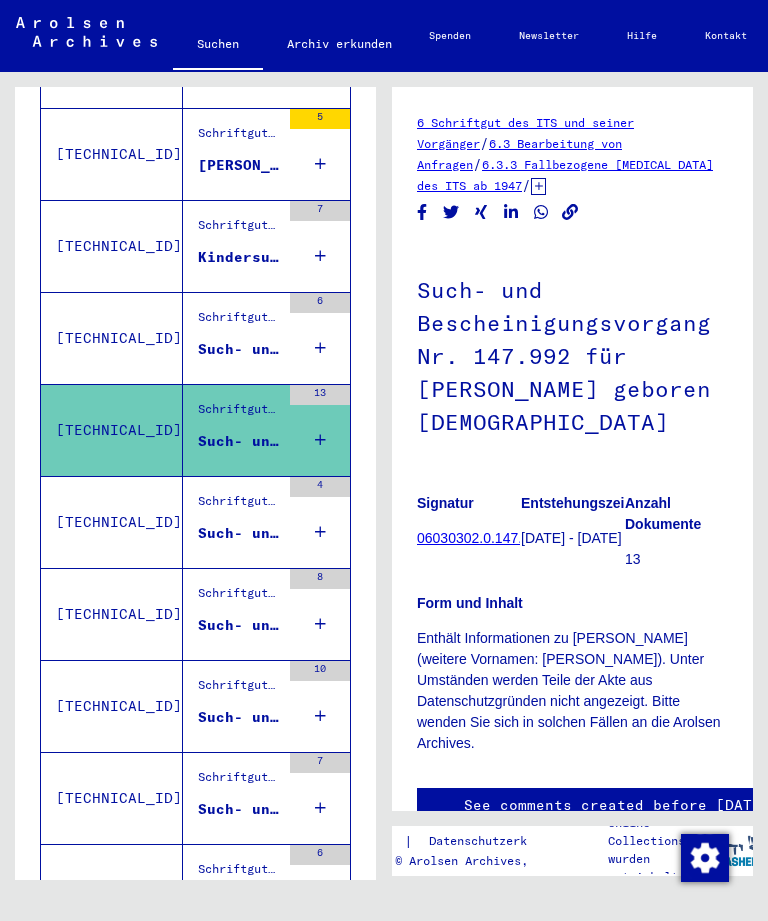 click on "Such- und Bescheinigungsvorgang Nr. 241.261 für [PERSON_NAME] geboren [DEMOGRAPHIC_DATA]" at bounding box center (239, 533) 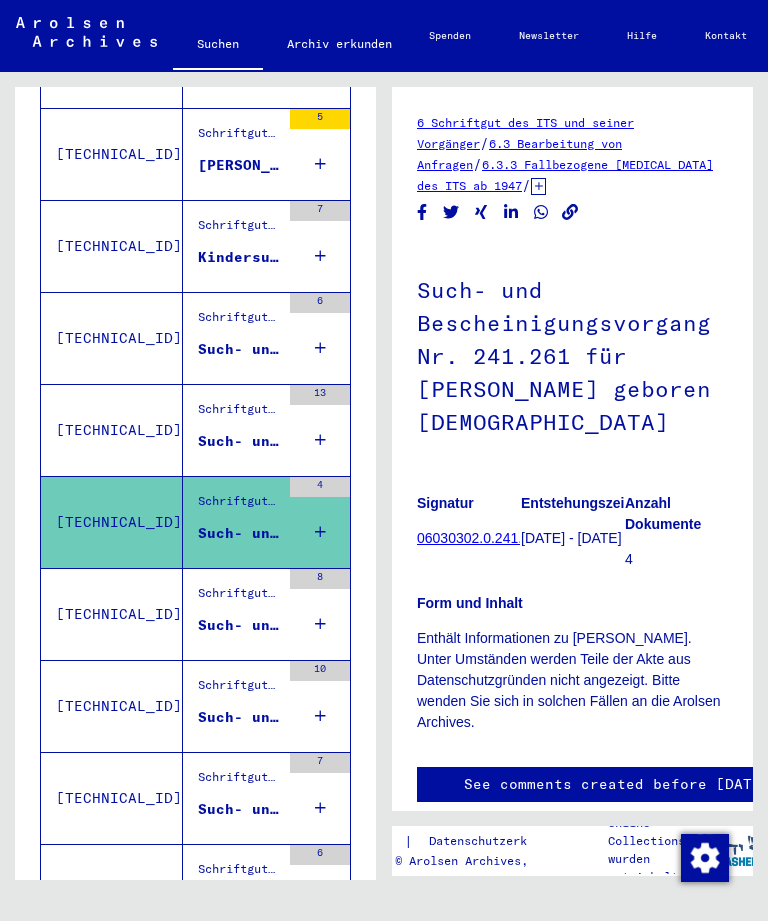 scroll, scrollTop: 0, scrollLeft: 0, axis: both 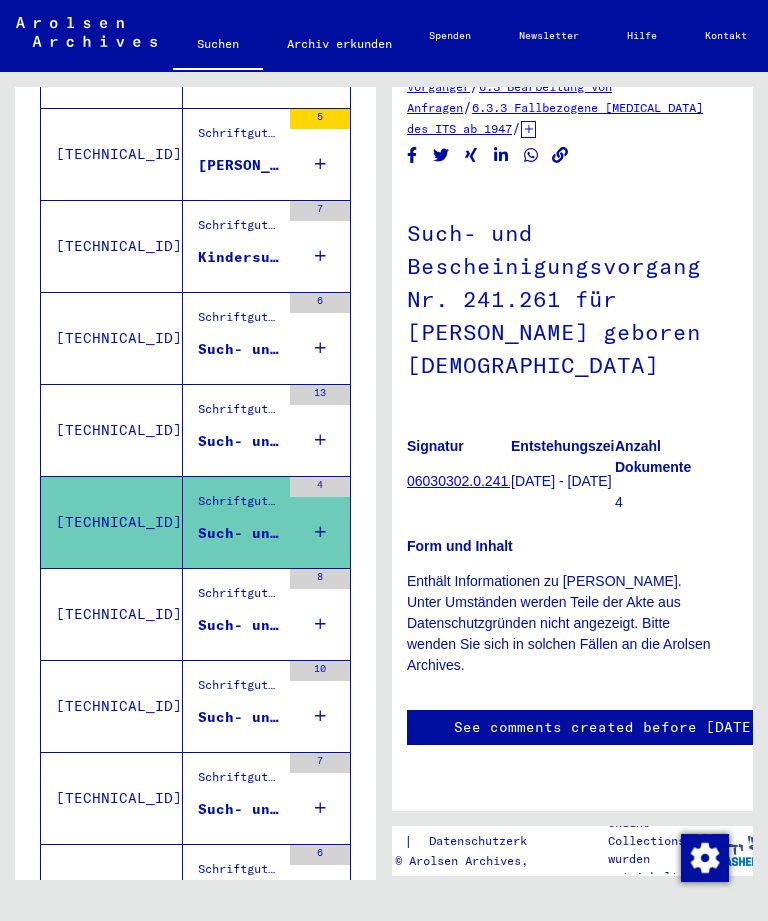 click on "Such- und Bescheinigungsvorgang Nr. 147.992 für [PERSON_NAME] geboren [DEMOGRAPHIC_DATA]" at bounding box center (239, 441) 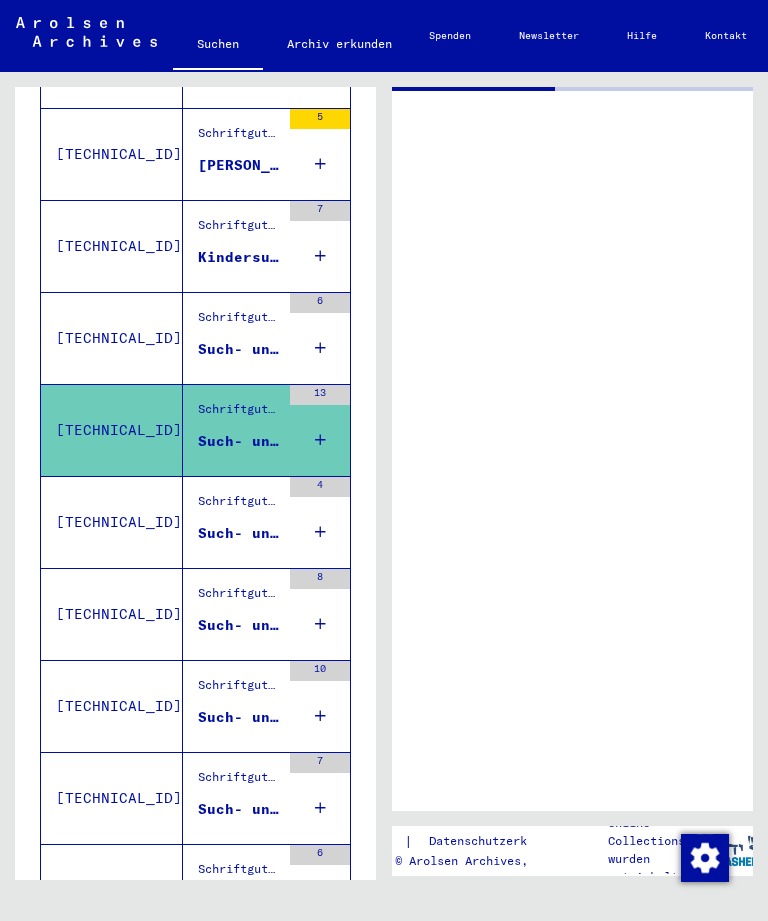 scroll, scrollTop: 0, scrollLeft: 0, axis: both 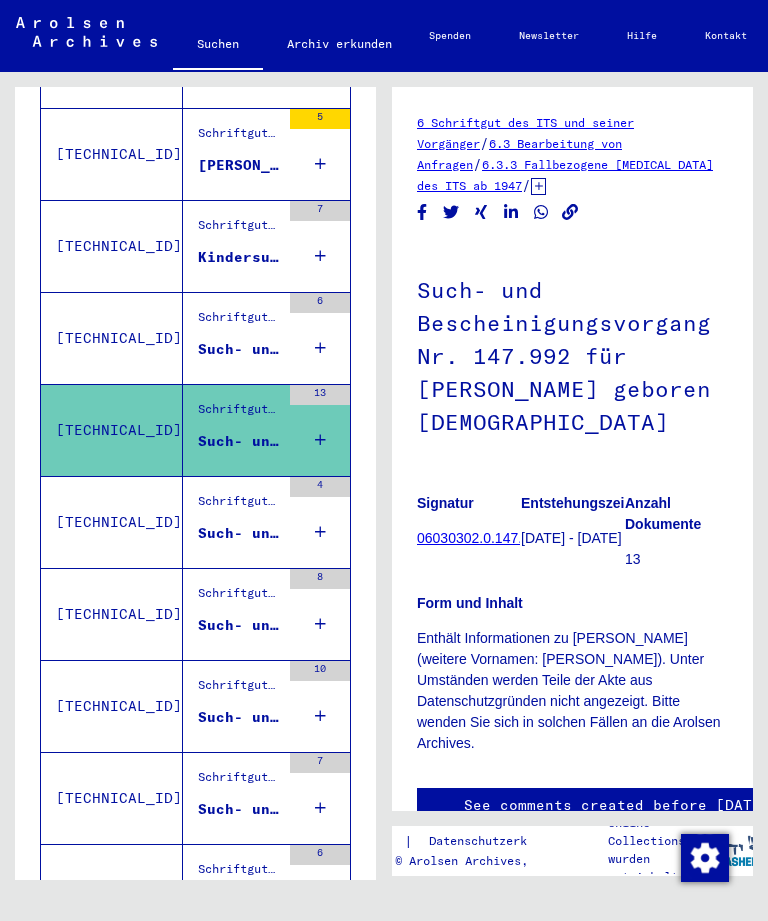 click on "6" at bounding box center [320, 338] 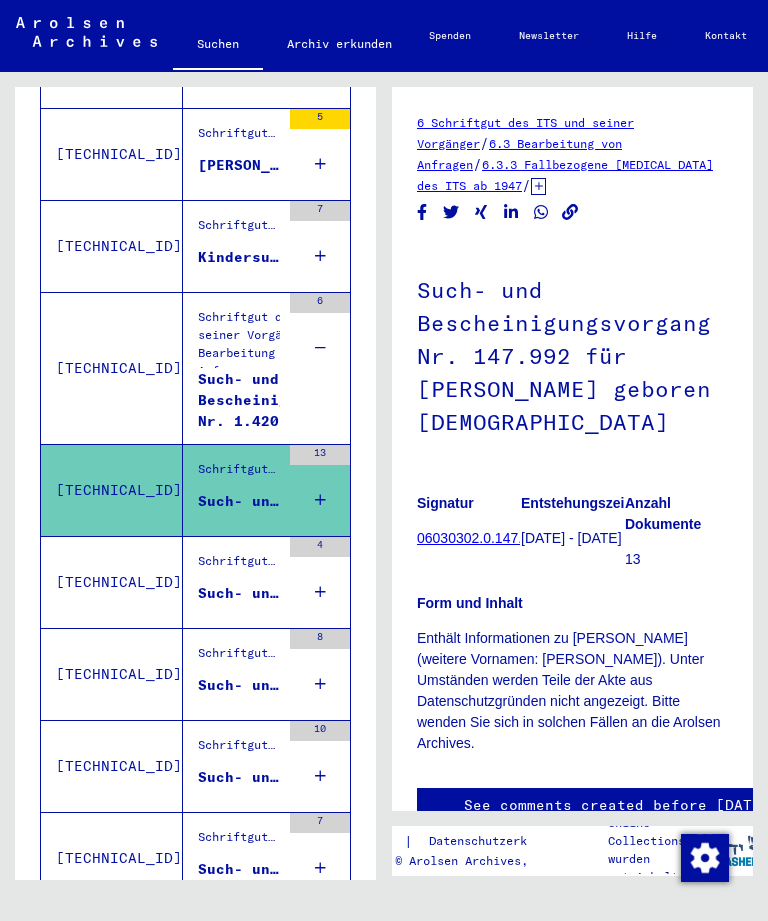 click on "Such- und Bescheinigungsvorgang Nr. 1.420.618 für [PERSON_NAME] geboren [DEMOGRAPHIC_DATA]" at bounding box center [292, 399] 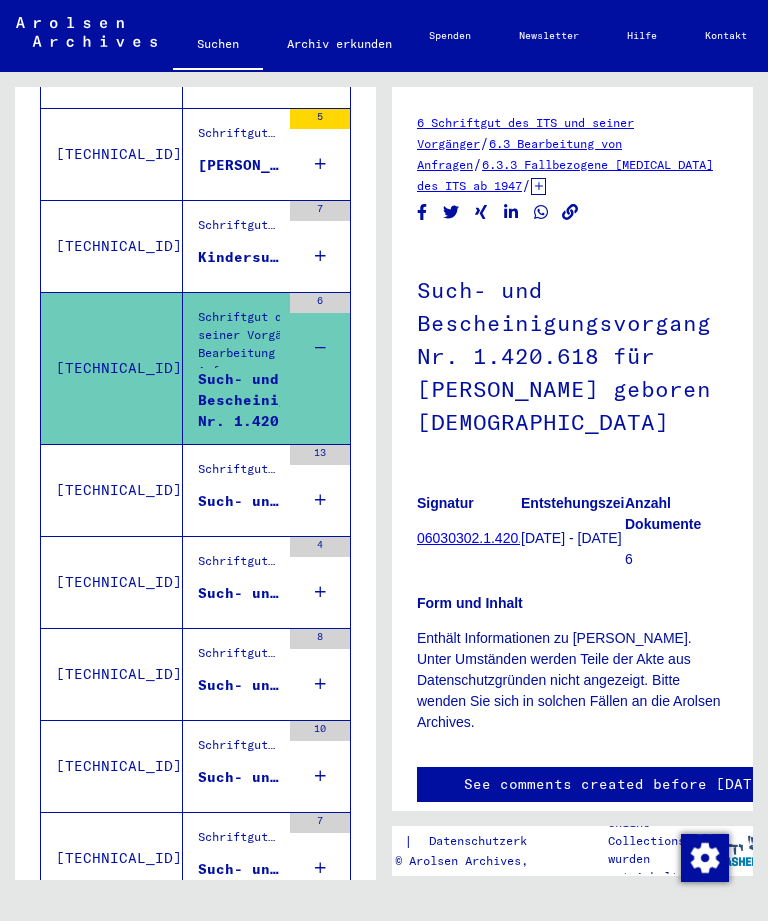scroll, scrollTop: 0, scrollLeft: 0, axis: both 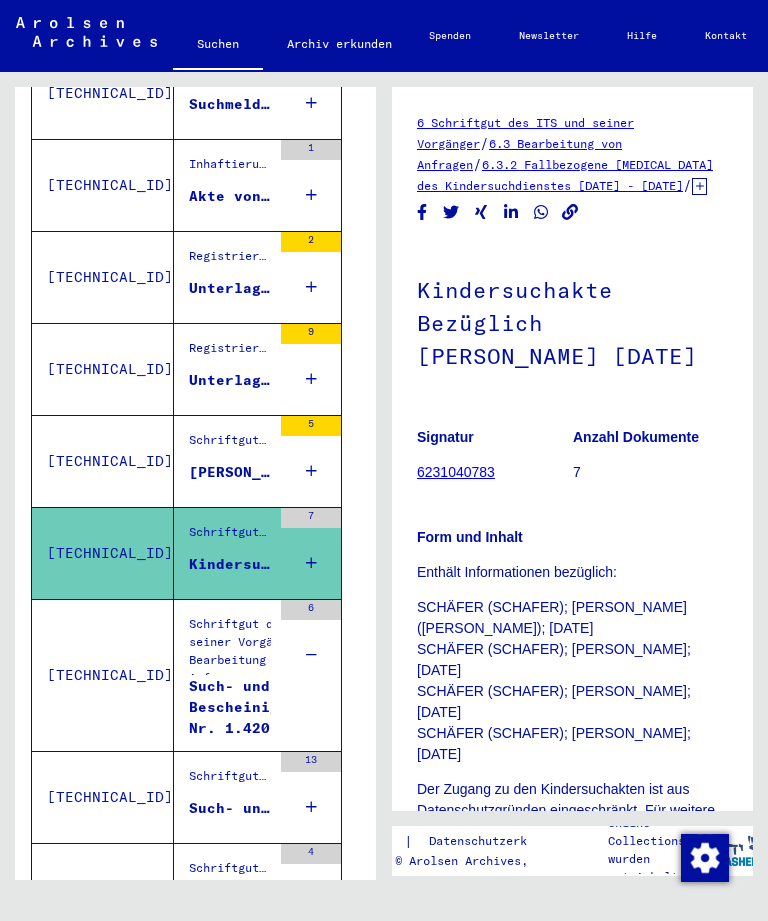 click on "[PERSON_NAME], geboren am [DEMOGRAPHIC_DATA]" at bounding box center (230, 472) 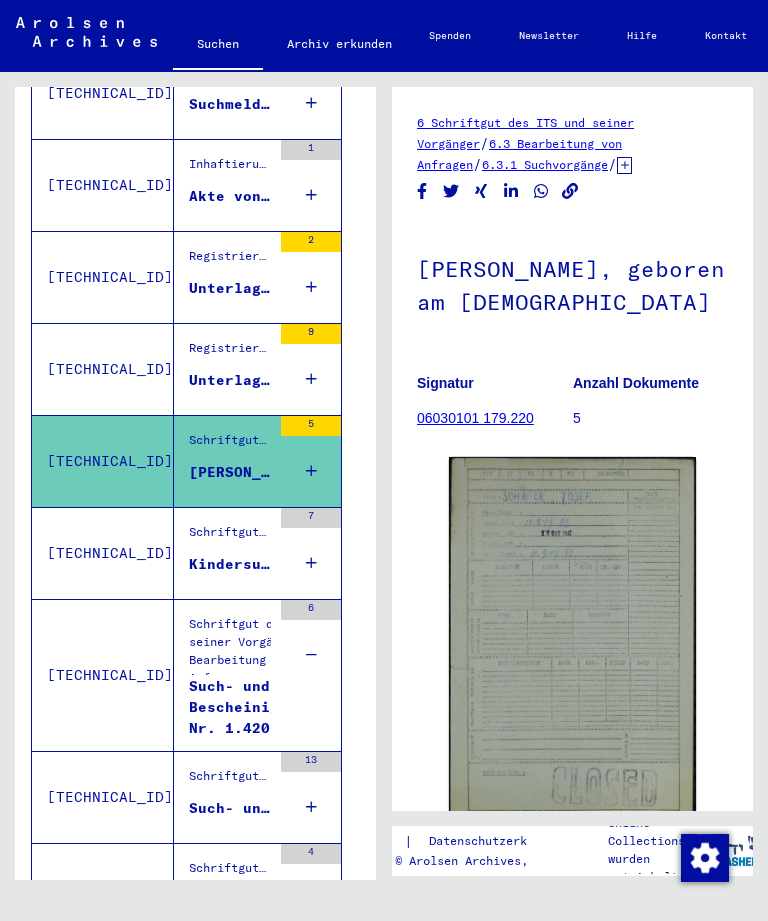 scroll, scrollTop: 0, scrollLeft: 0, axis: both 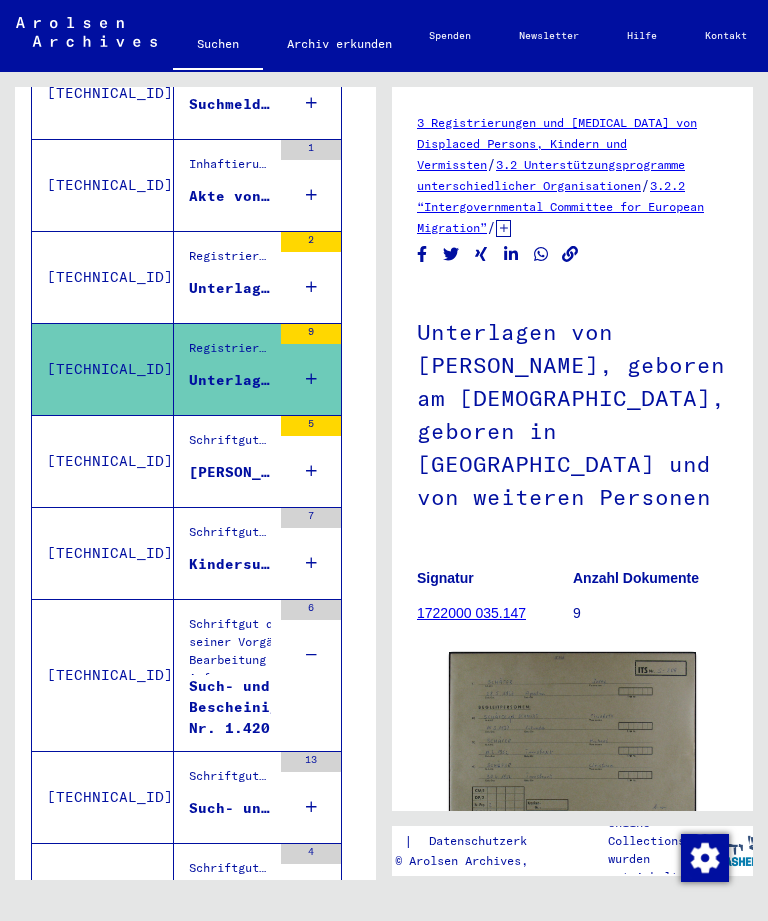 click on "Unterlagen von [PERSON_NAME], geboren am [DEMOGRAPHIC_DATA], geboren in [GEOGRAPHIC_DATA] und von weiteren Personen" at bounding box center (230, 288) 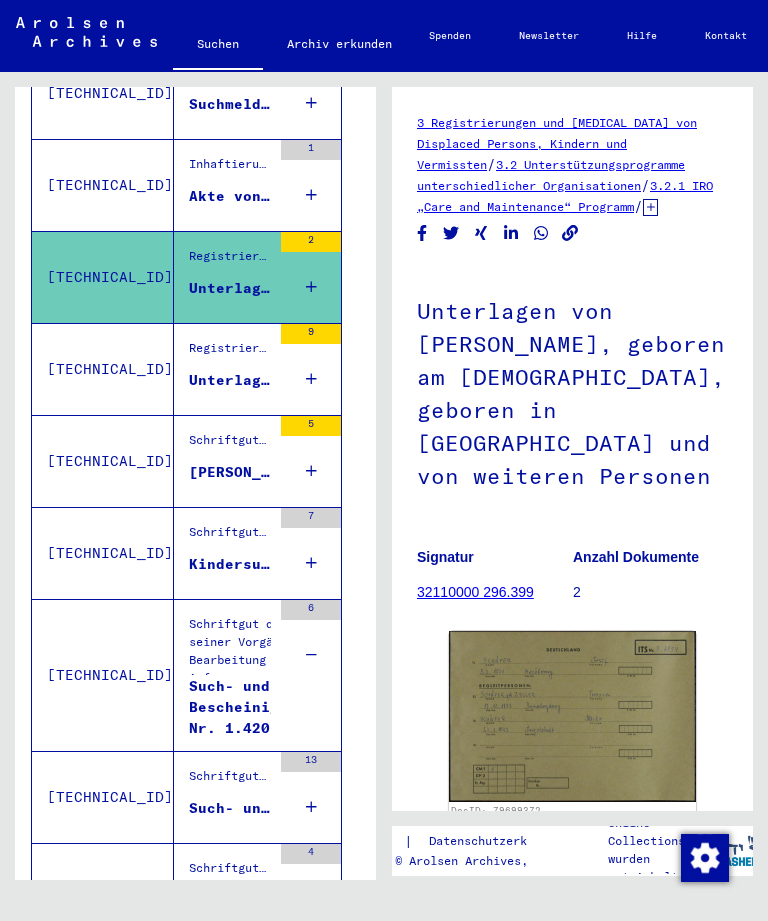 scroll, scrollTop: 0, scrollLeft: 0, axis: both 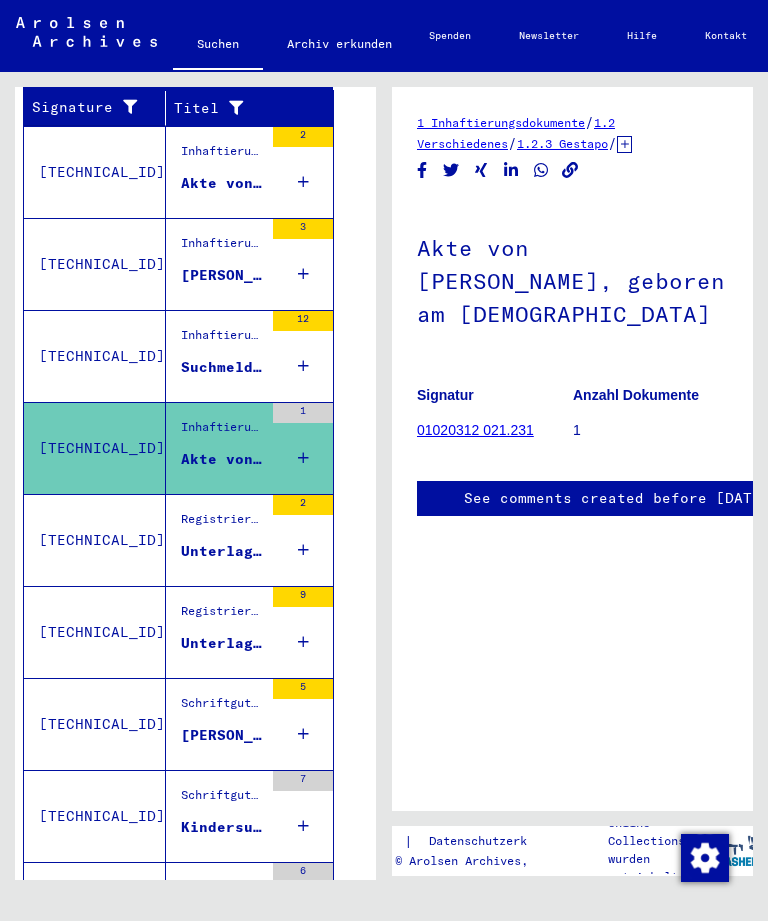 click on "Inhaftierungsdokumente > Lager und Ghettos > Konzentrationslager [GEOGRAPHIC_DATA] > Allgemeine Informationen Konzentrationslager Flossenbürg > Häftlingsüberstellungen und Regularien, Anfragen zu Häftlingen, Listen      (Arbeitseinteilung /Stärkemeldungen), Rechnungen, Arbeitseinsatz      Grafenreuth ([DATE]-[DATE])" at bounding box center [222, 341] 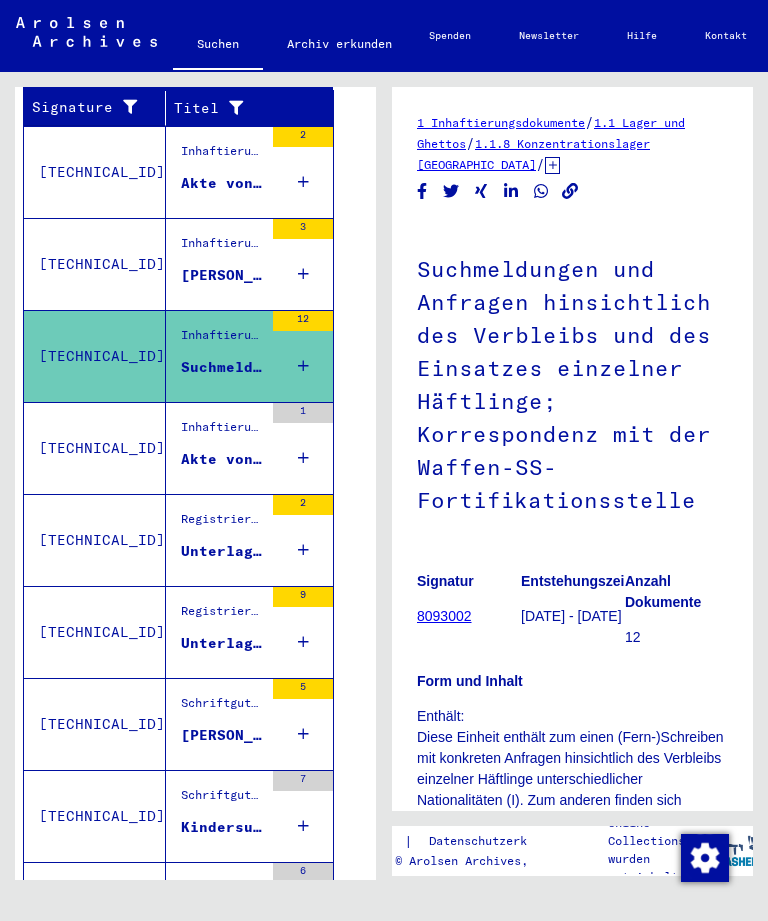 scroll, scrollTop: 0, scrollLeft: 0, axis: both 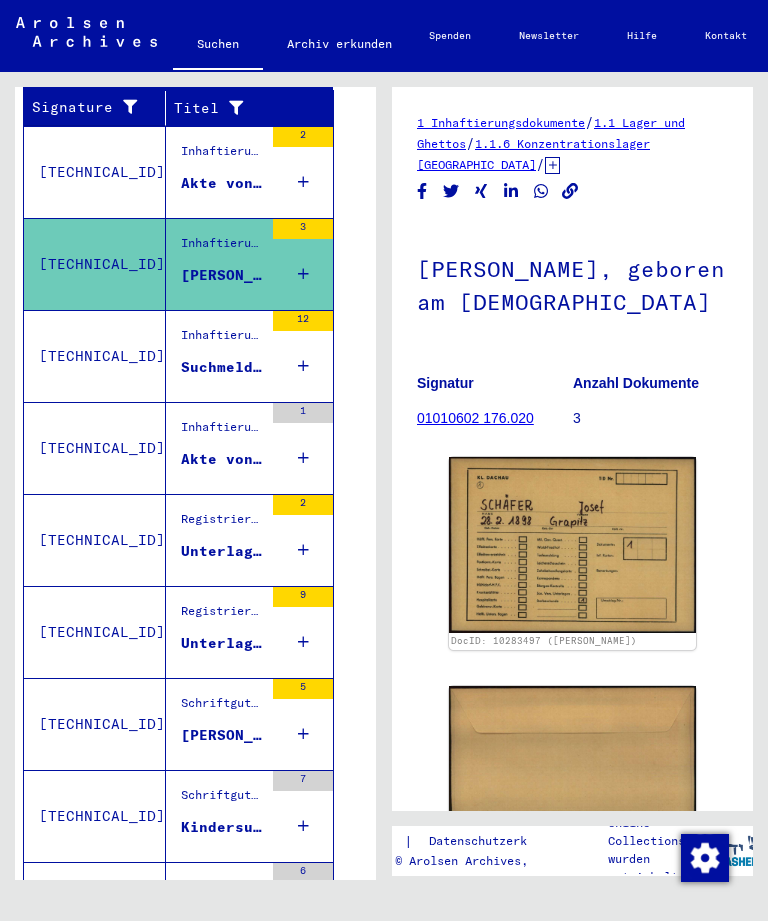 click on "Akte von [PERSON_NAME], geboren am [DEMOGRAPHIC_DATA]" at bounding box center (222, 183) 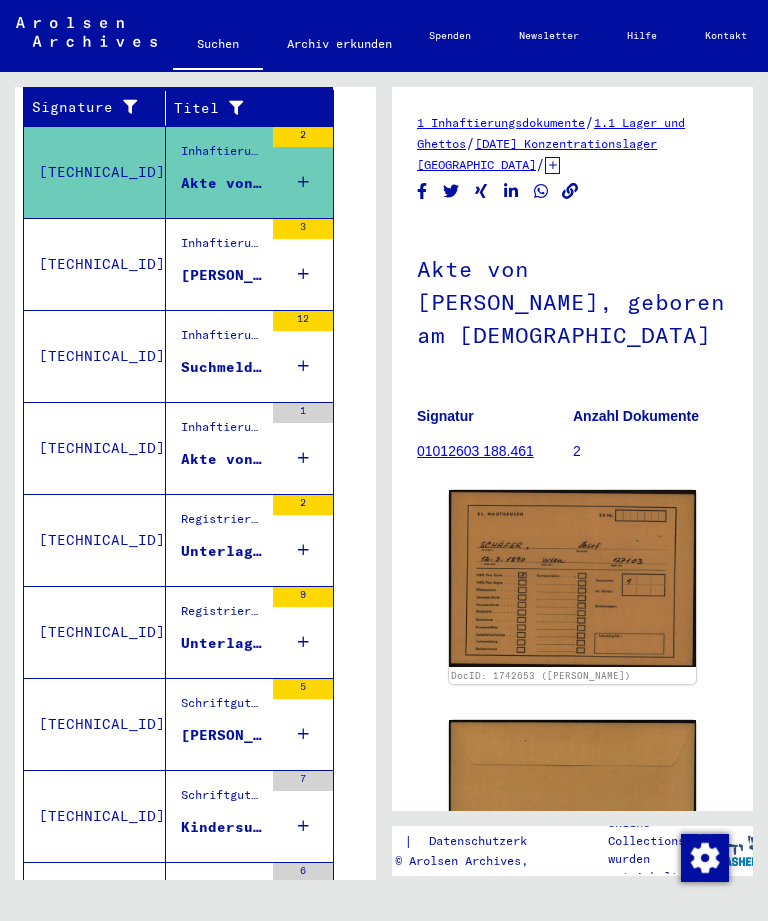 scroll, scrollTop: 0, scrollLeft: 0, axis: both 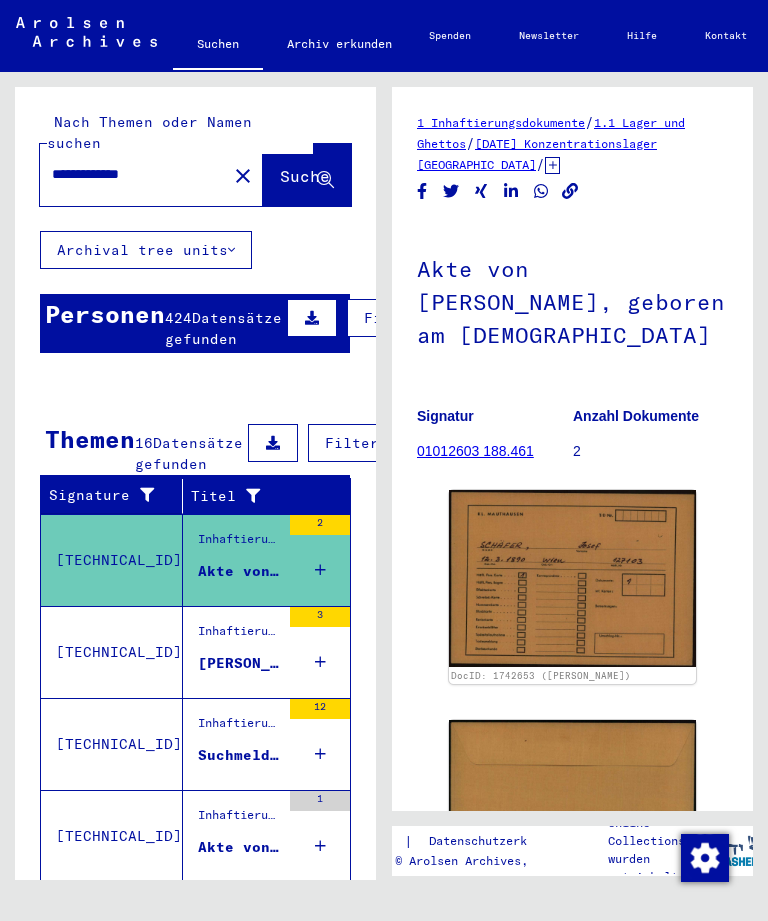 click on "**********" at bounding box center (133, 174) 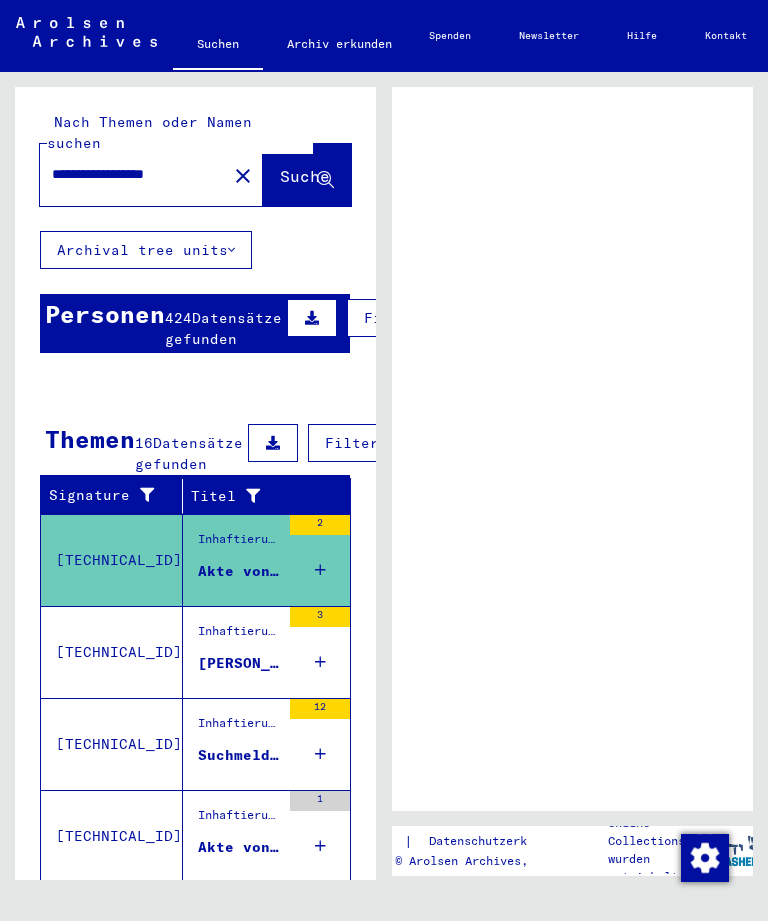 type on "**********" 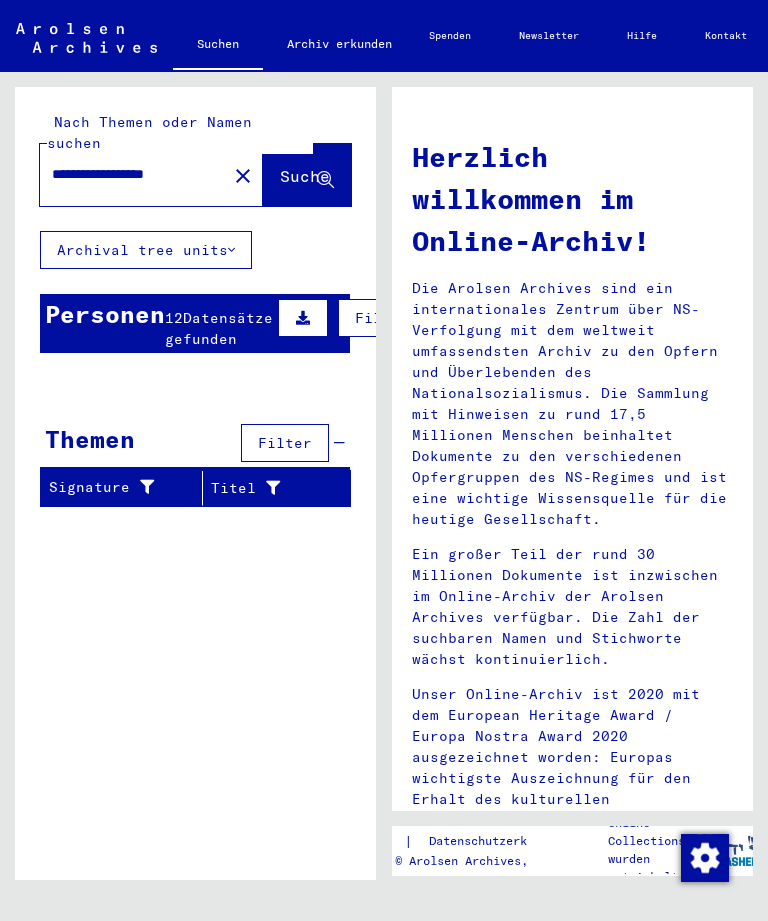 click on "12  Datensätze gefunden" at bounding box center (219, 329) 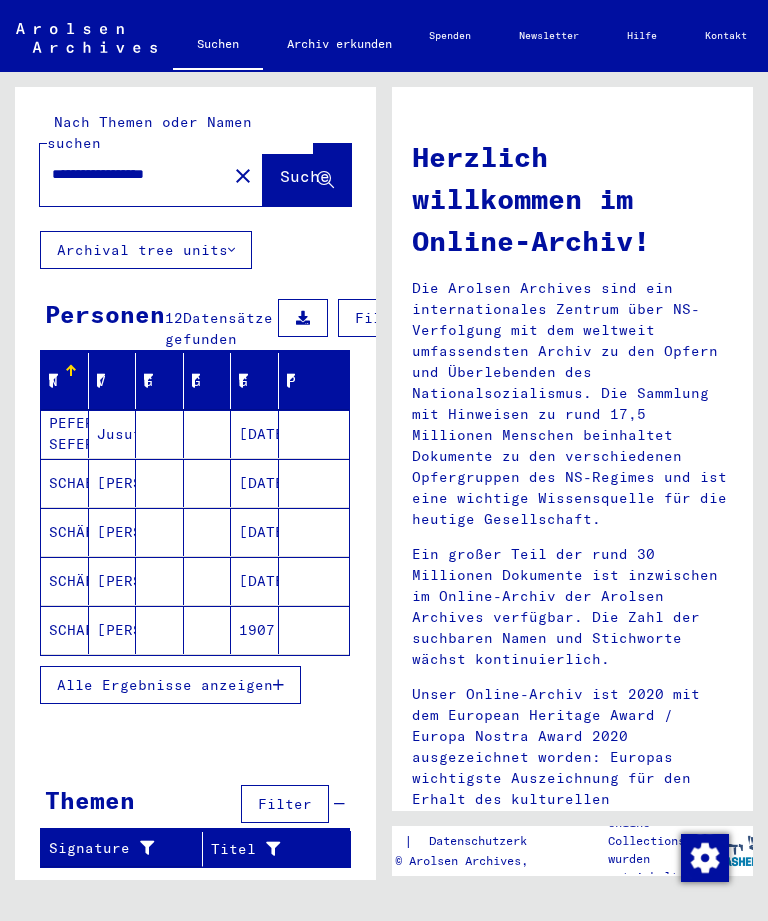 click on "[PERSON_NAME]" at bounding box center [113, 532] 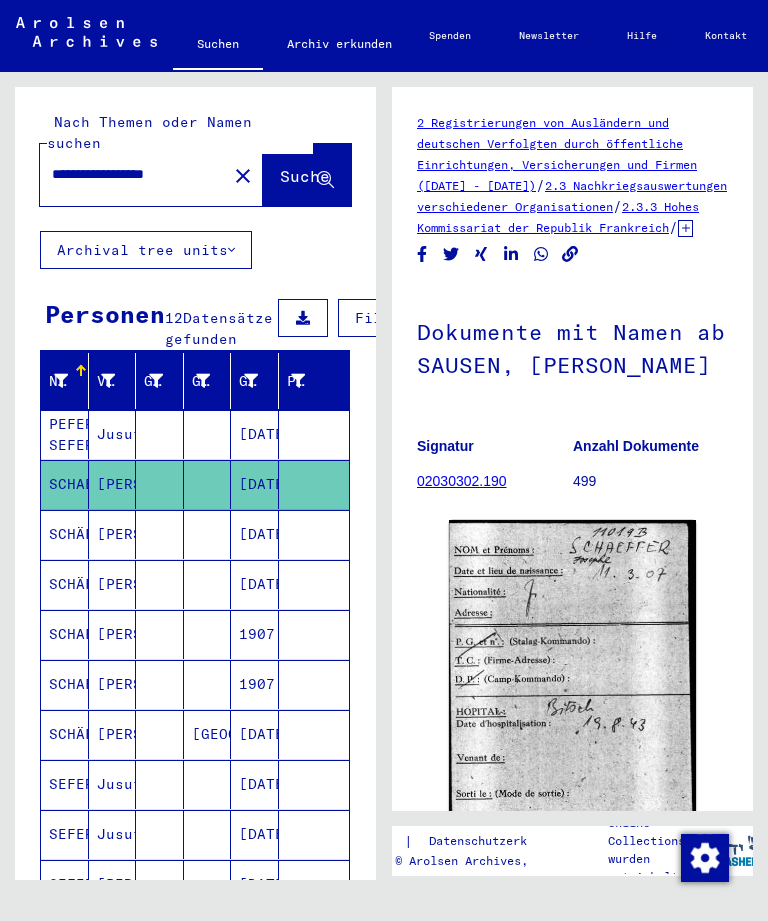 scroll, scrollTop: 0, scrollLeft: 0, axis: both 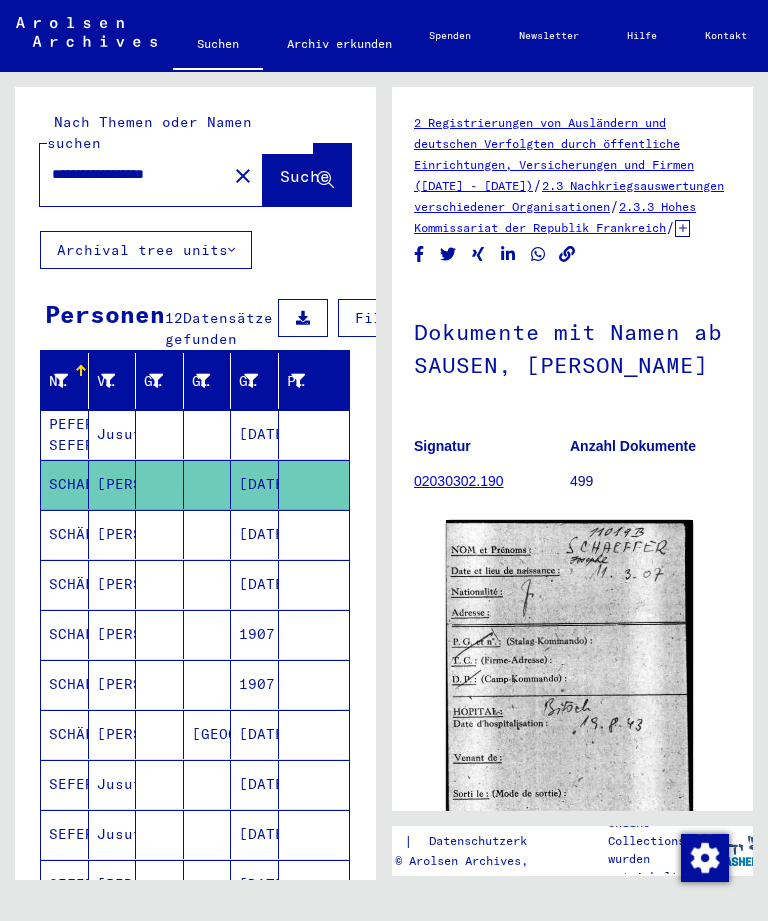 click on "[PERSON_NAME]" at bounding box center [113, 584] 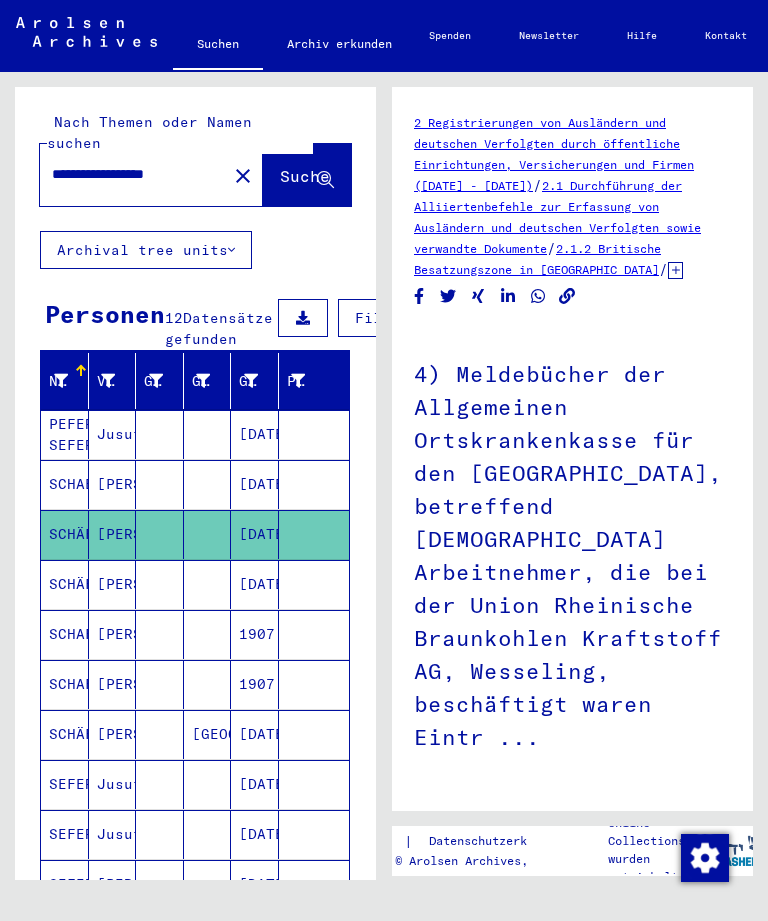 scroll, scrollTop: 0, scrollLeft: 0, axis: both 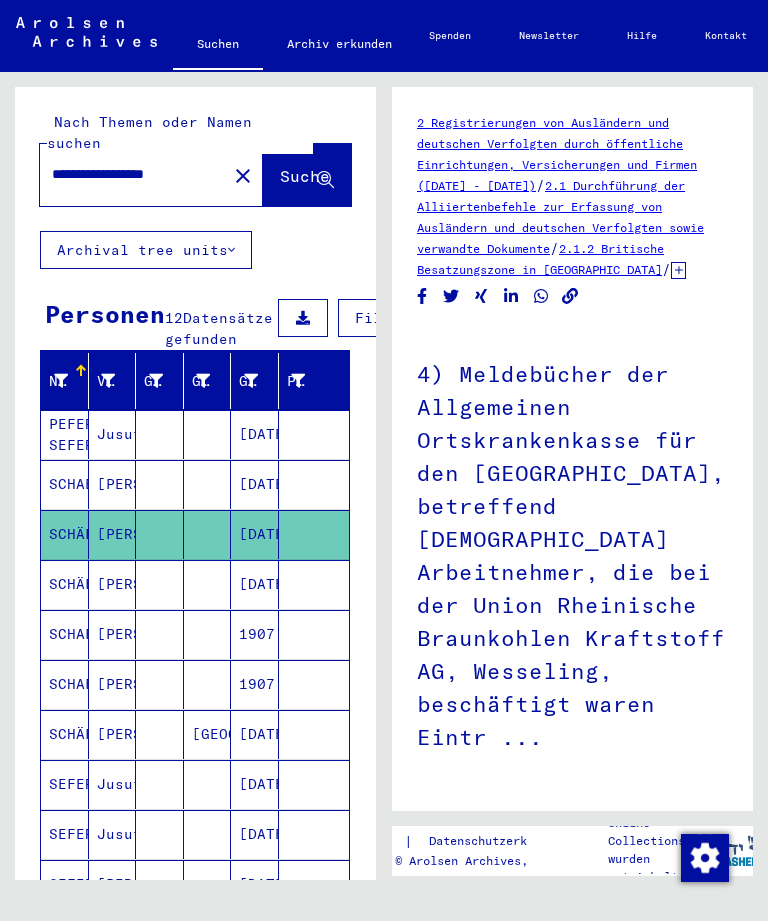 click on "[PERSON_NAME]" at bounding box center (113, 634) 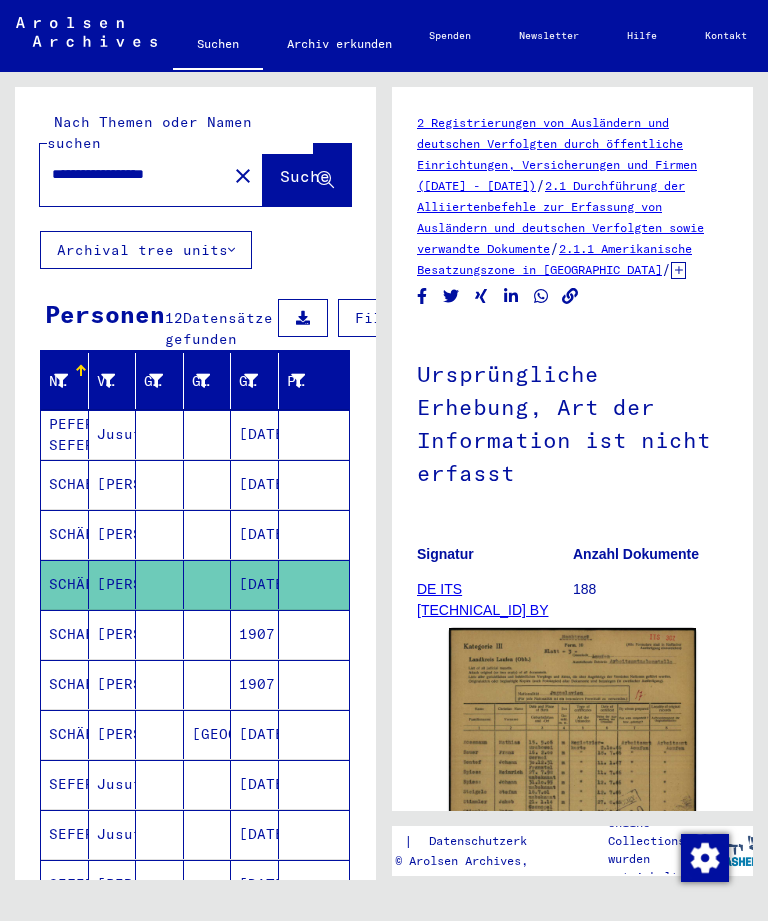scroll, scrollTop: 0, scrollLeft: 0, axis: both 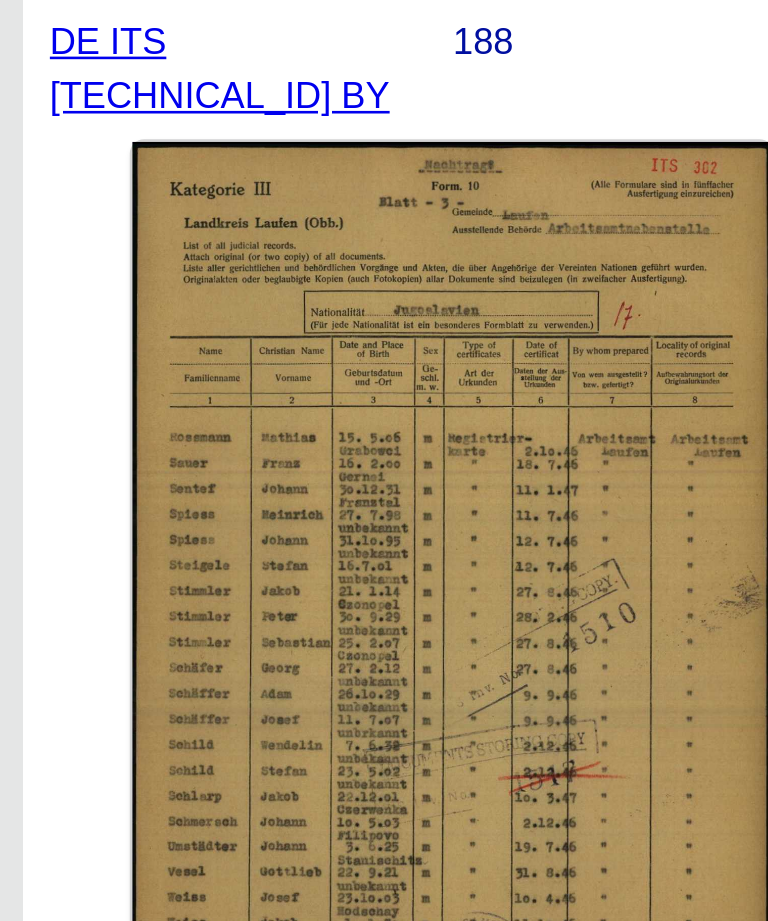 click 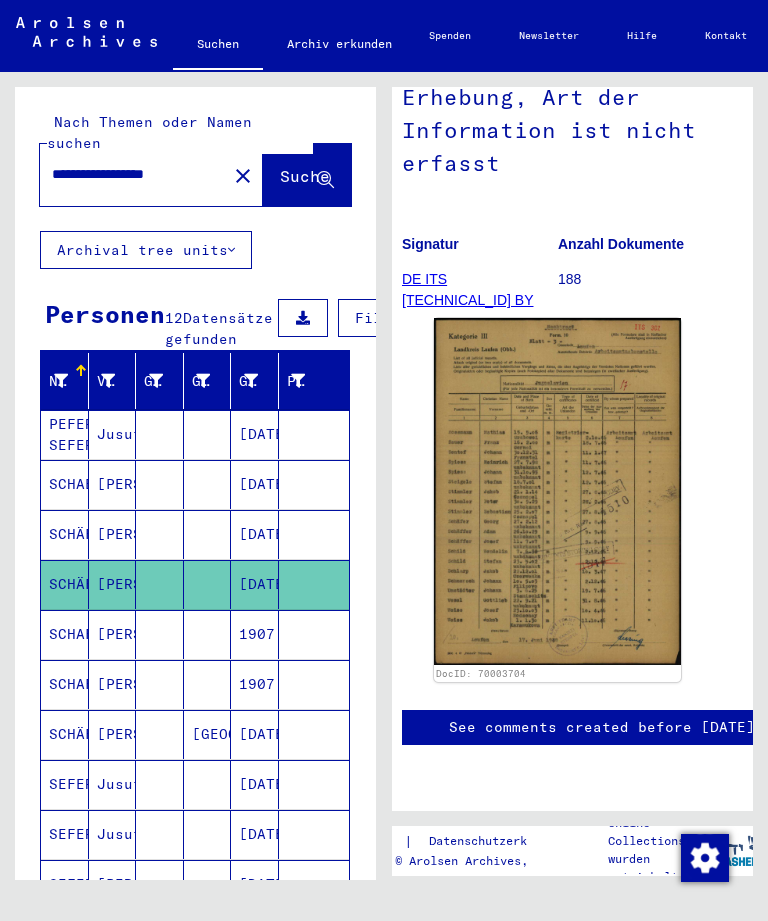 click at bounding box center (160, 684) 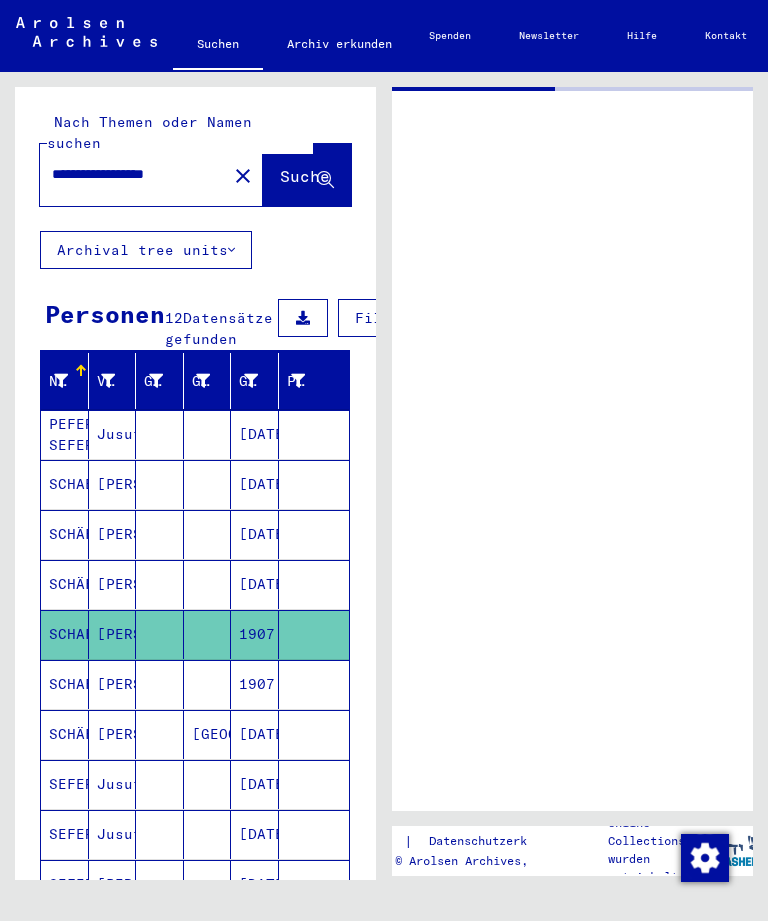 scroll, scrollTop: 0, scrollLeft: 0, axis: both 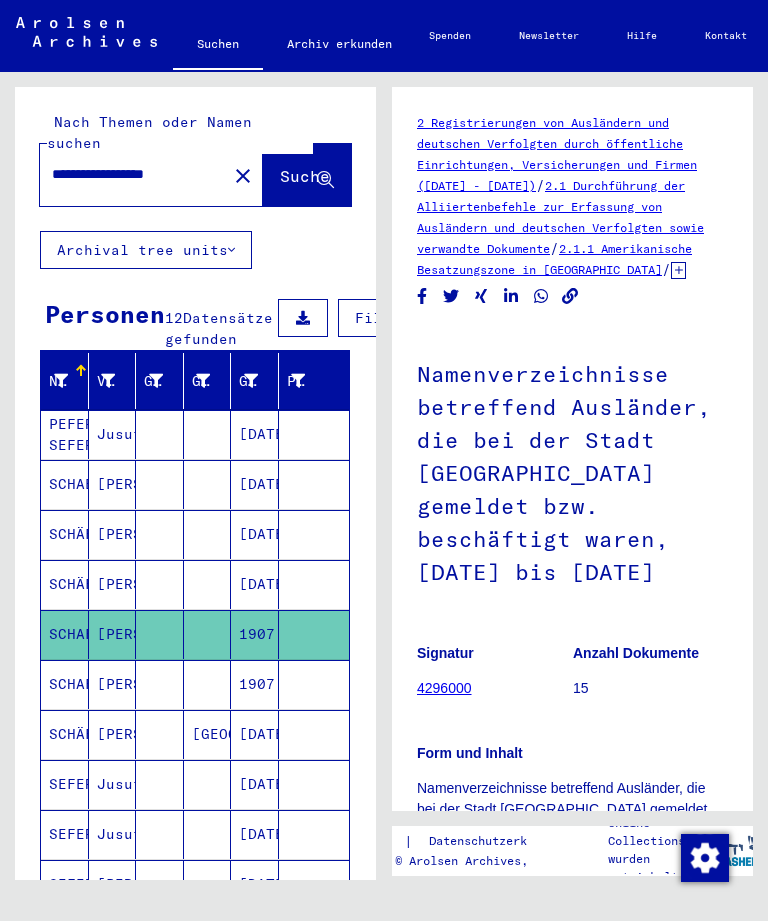 click on "[PERSON_NAME]" at bounding box center (113, 734) 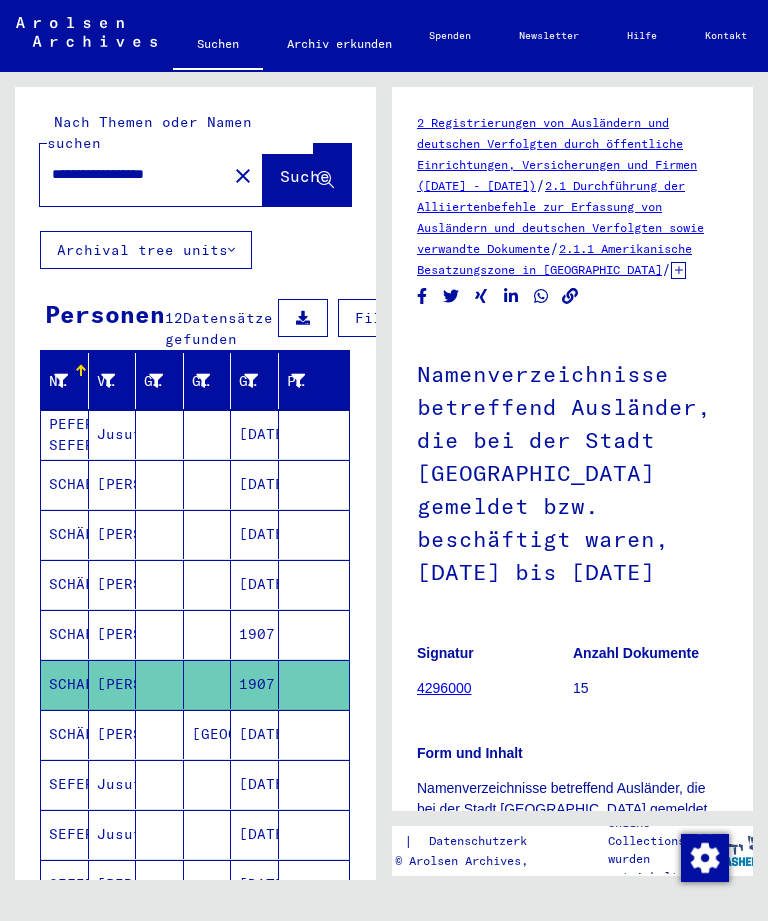 scroll, scrollTop: 0, scrollLeft: 0, axis: both 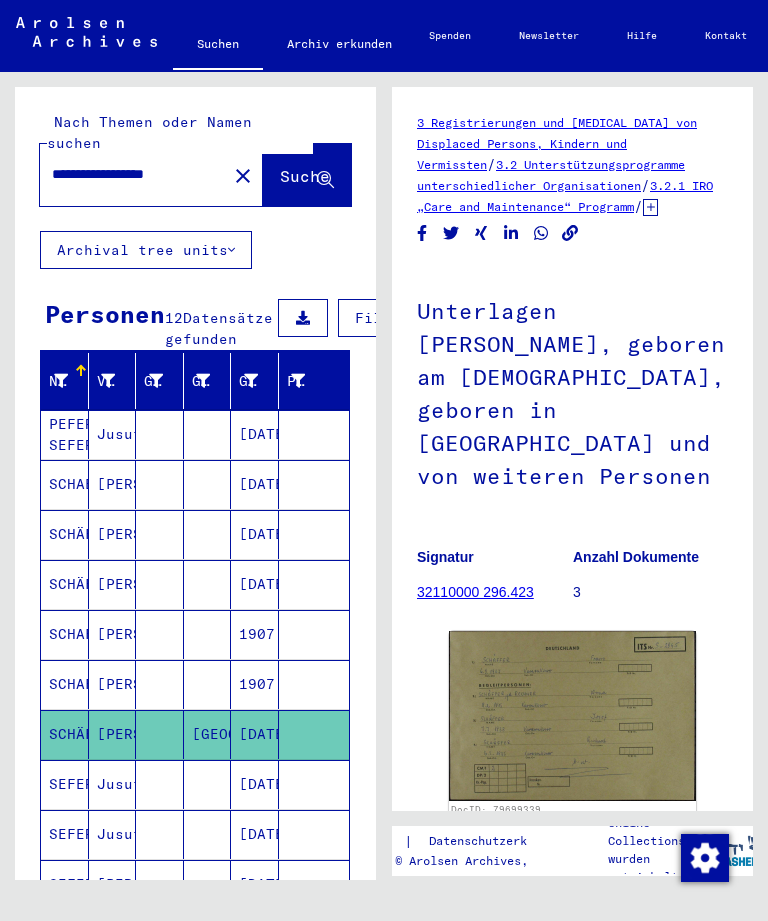 click on "Jusuf" at bounding box center (113, 834) 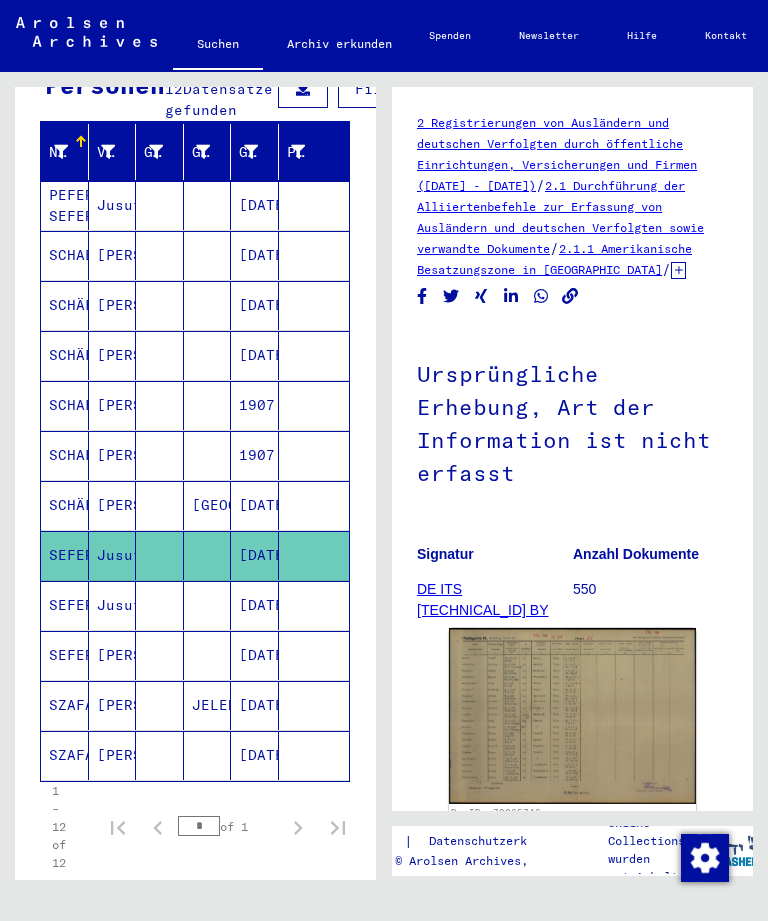 scroll, scrollTop: 230, scrollLeft: 0, axis: vertical 